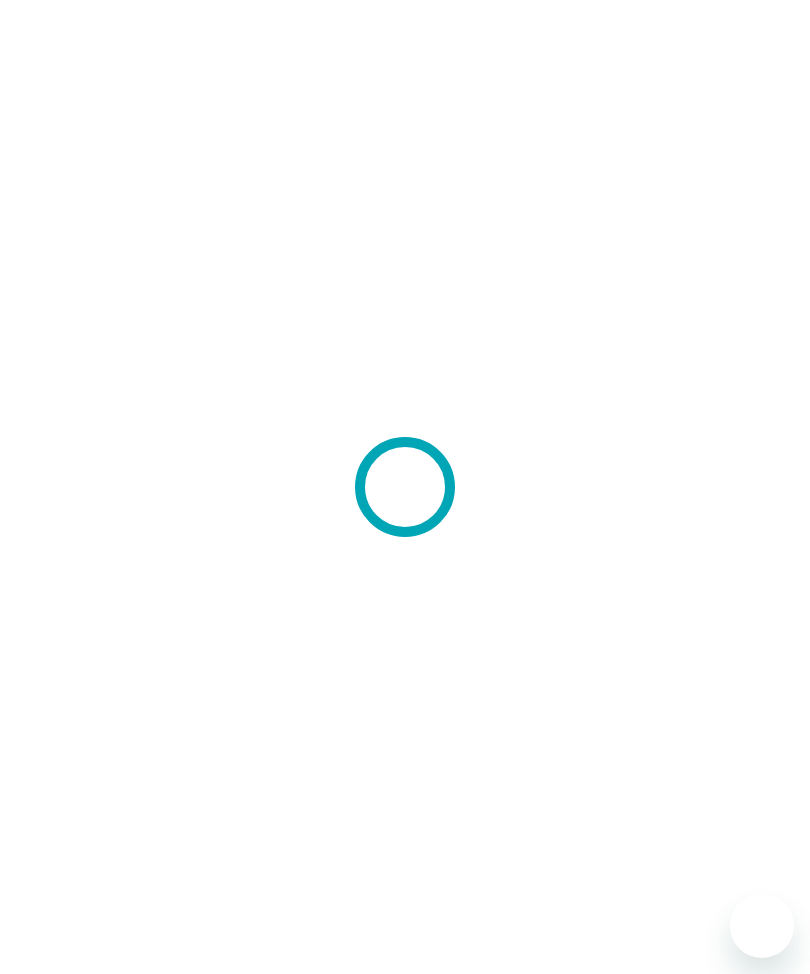 scroll, scrollTop: 0, scrollLeft: 0, axis: both 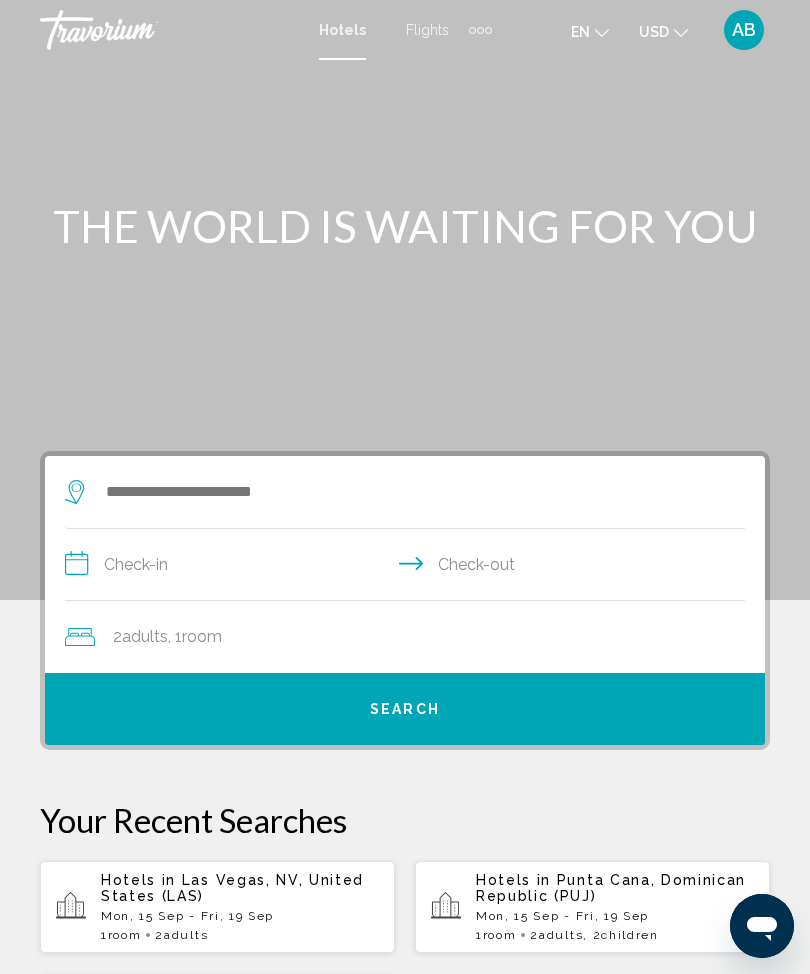 click at bounding box center [480, 30] 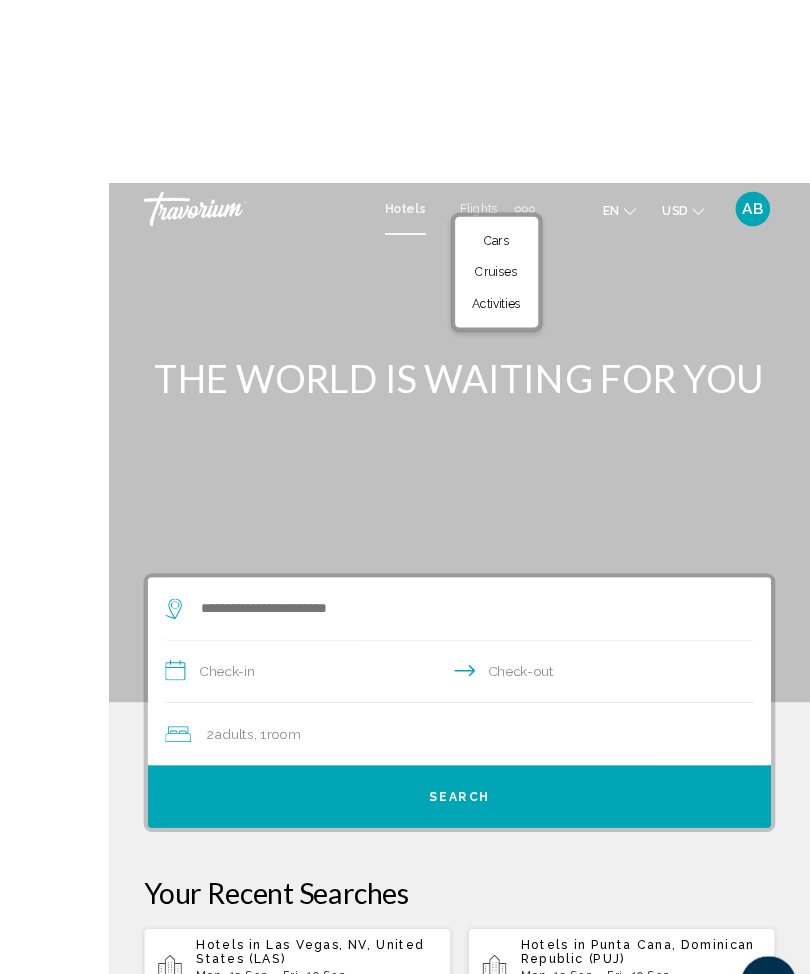 scroll, scrollTop: 12, scrollLeft: 0, axis: vertical 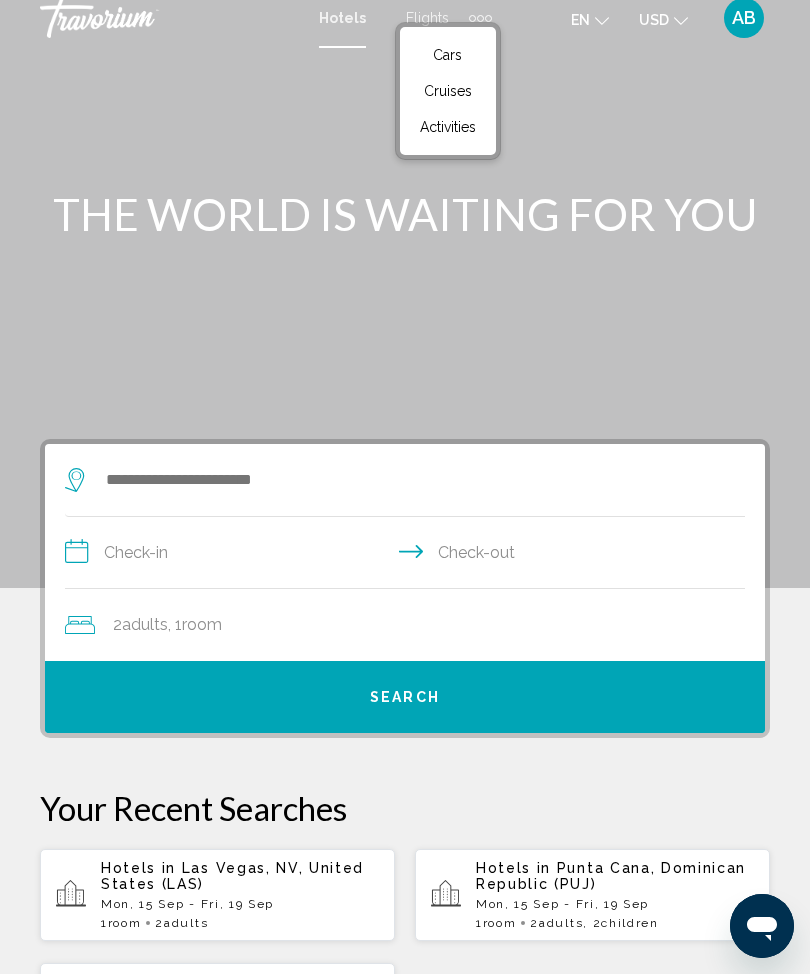 click at bounding box center [395, 480] 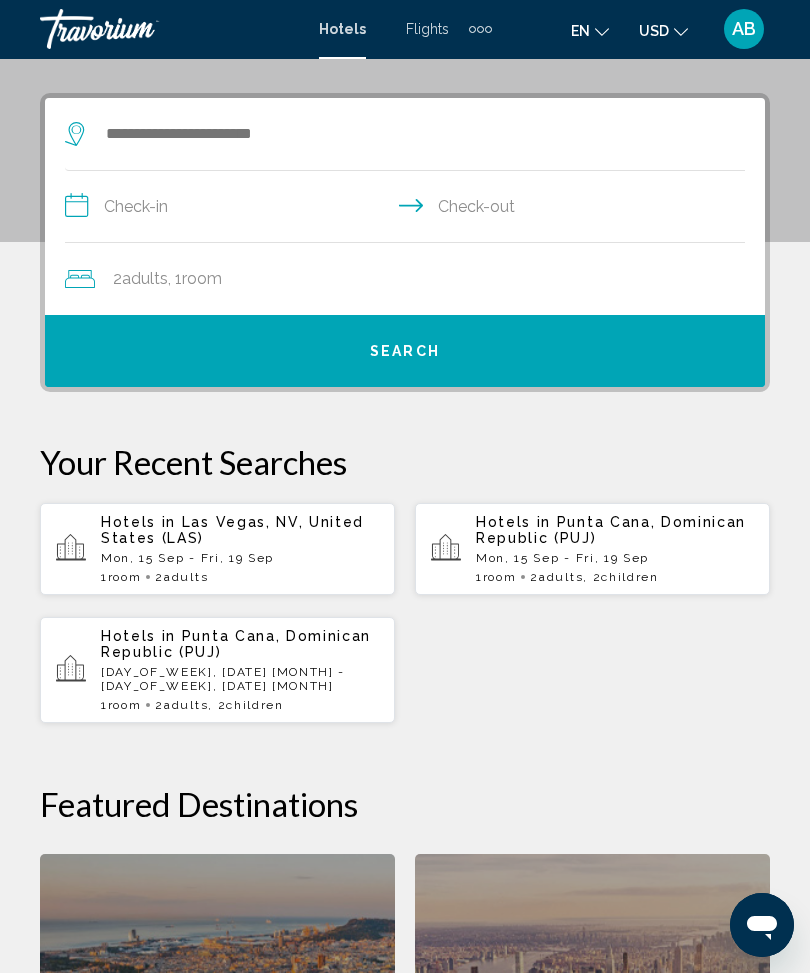 scroll, scrollTop: 385, scrollLeft: 0, axis: vertical 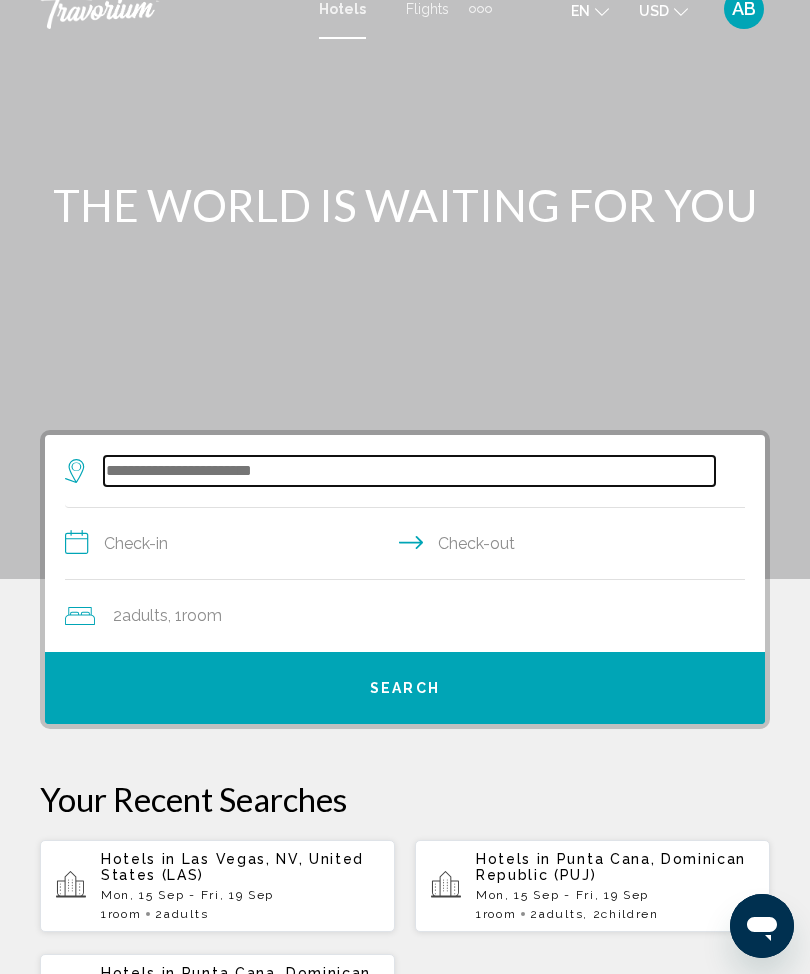 click at bounding box center (409, 471) 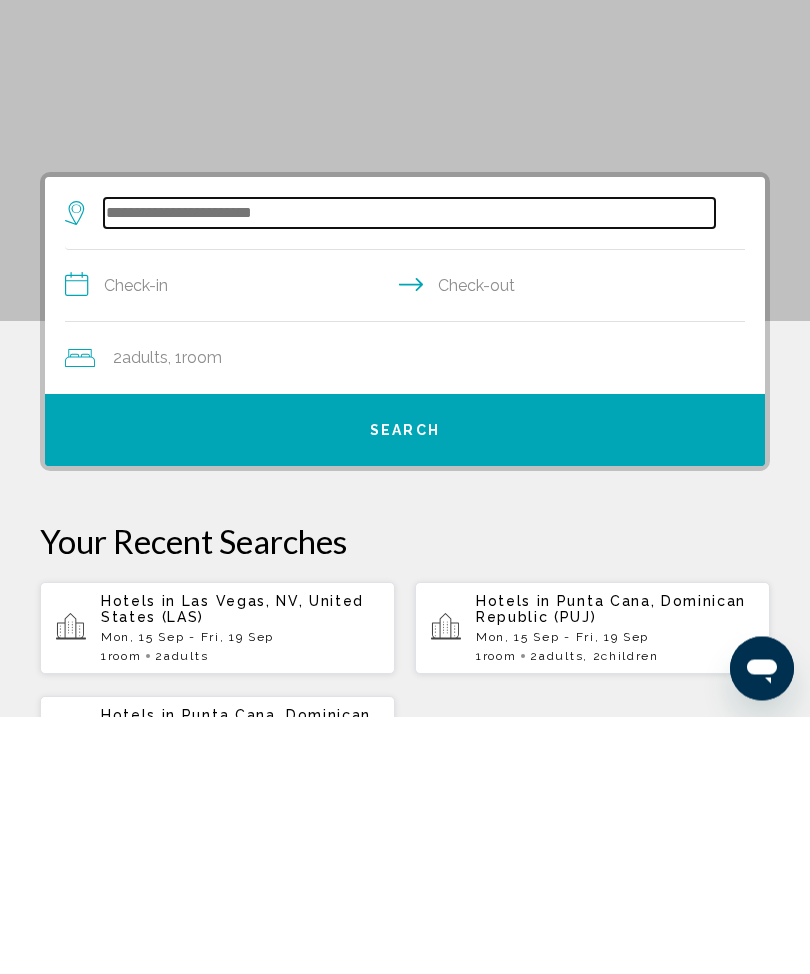 scroll, scrollTop: 65, scrollLeft: 0, axis: vertical 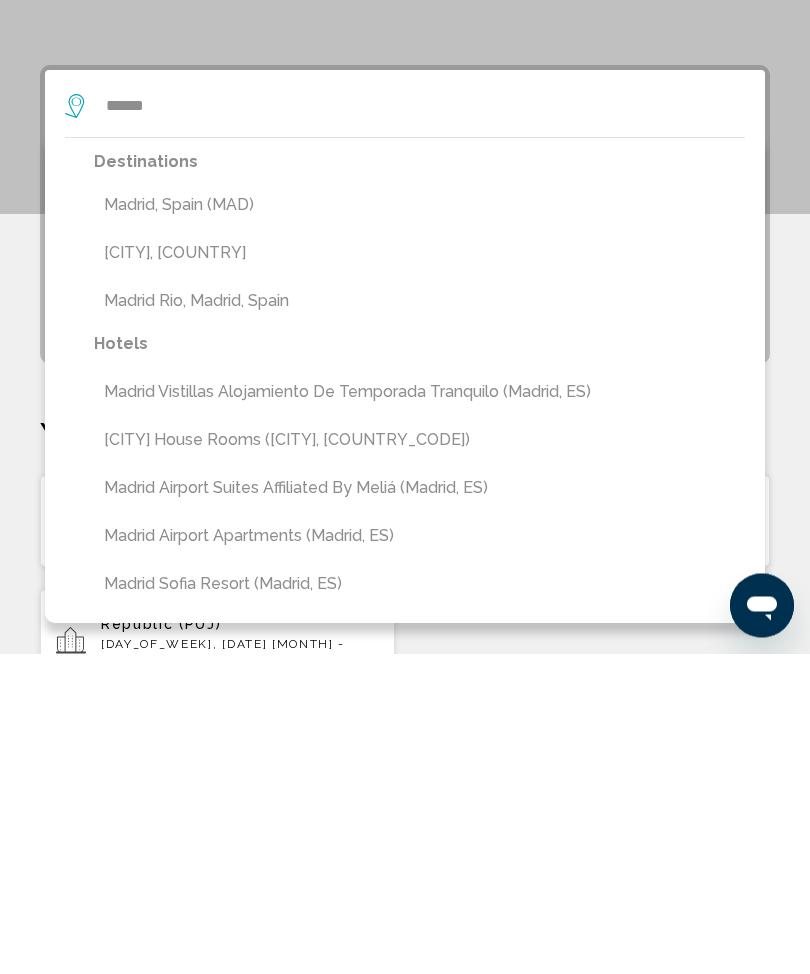 click on "Madrid, Spain (MAD)" at bounding box center [419, 526] 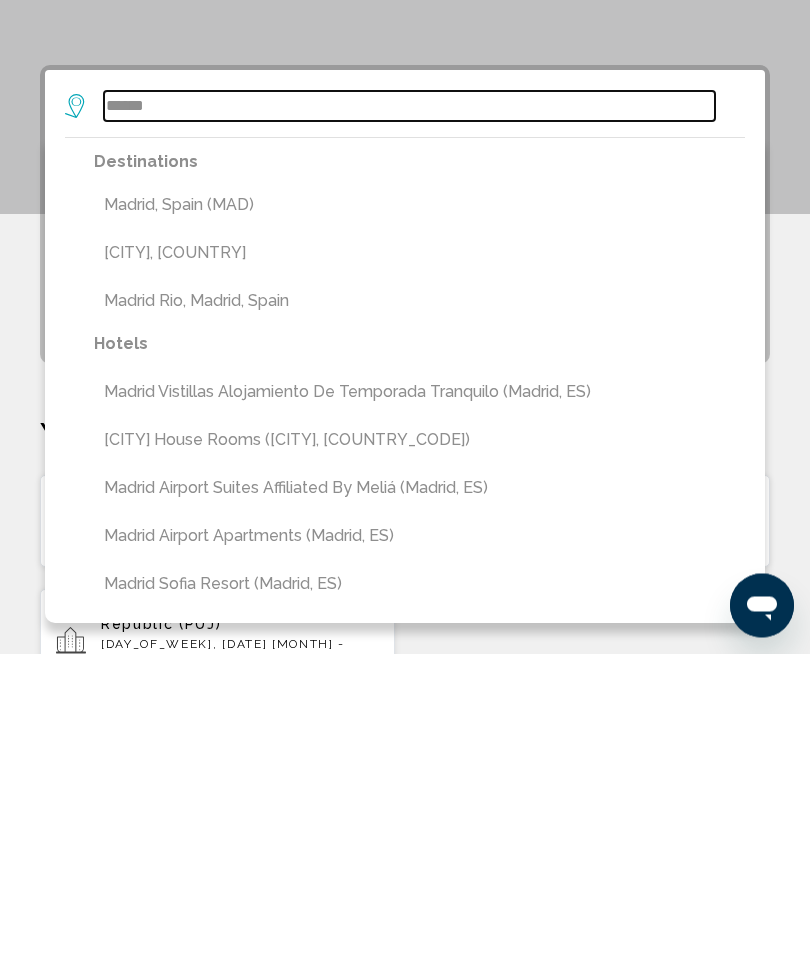 type on "**********" 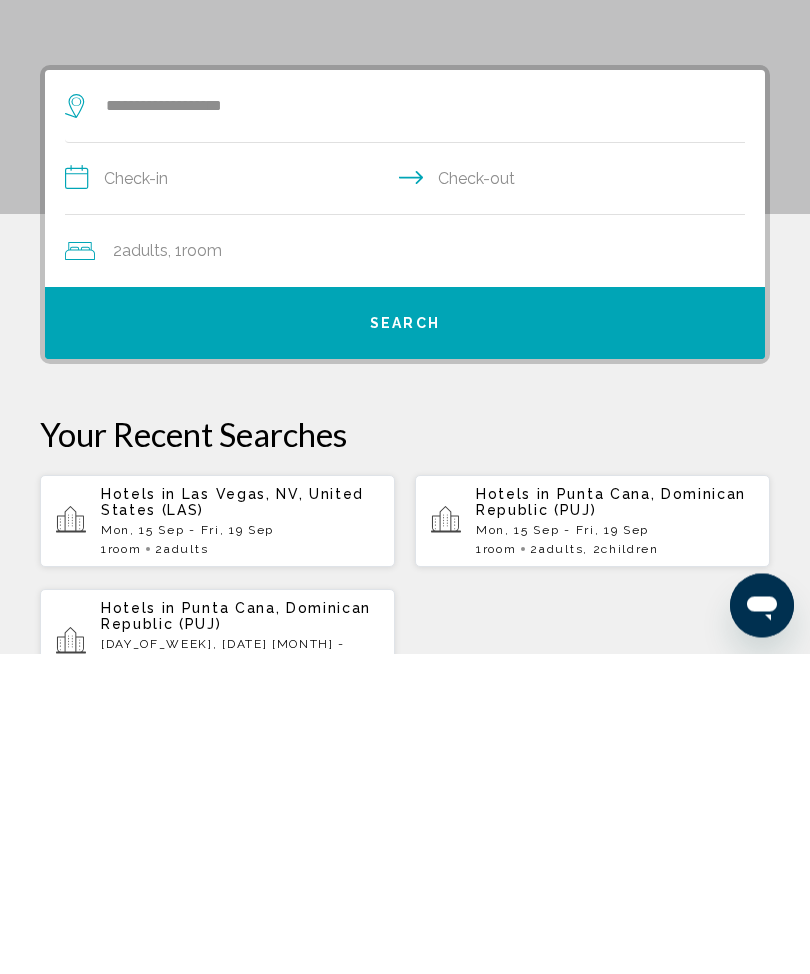 click on "**********" at bounding box center [409, 502] 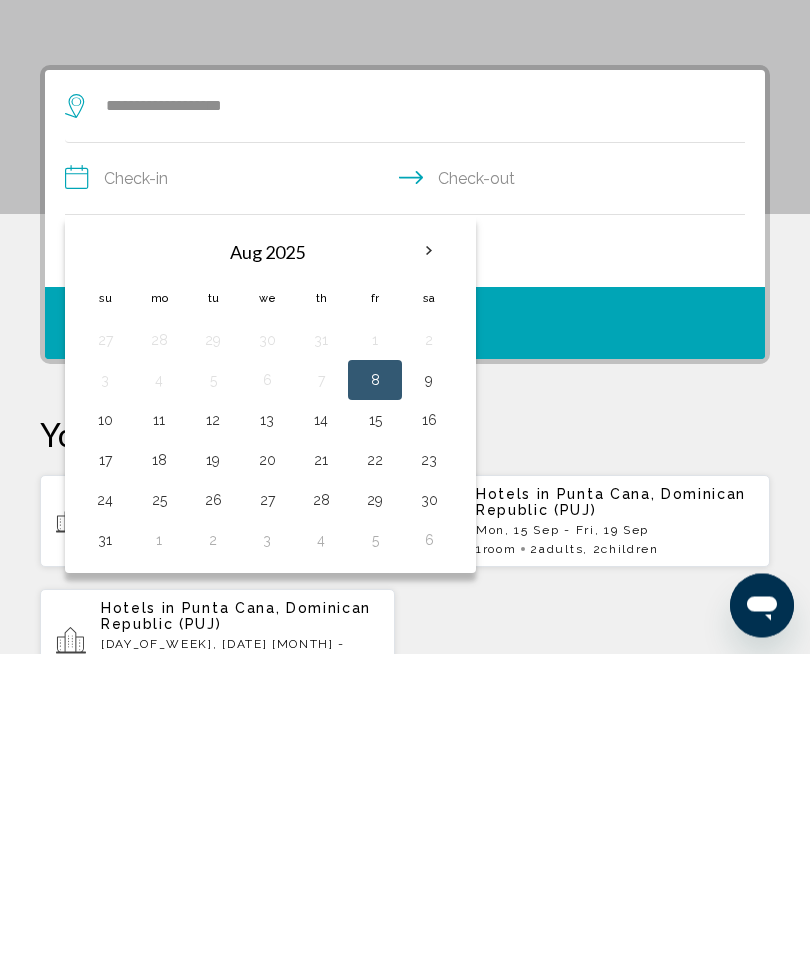 scroll, scrollTop: 386, scrollLeft: 0, axis: vertical 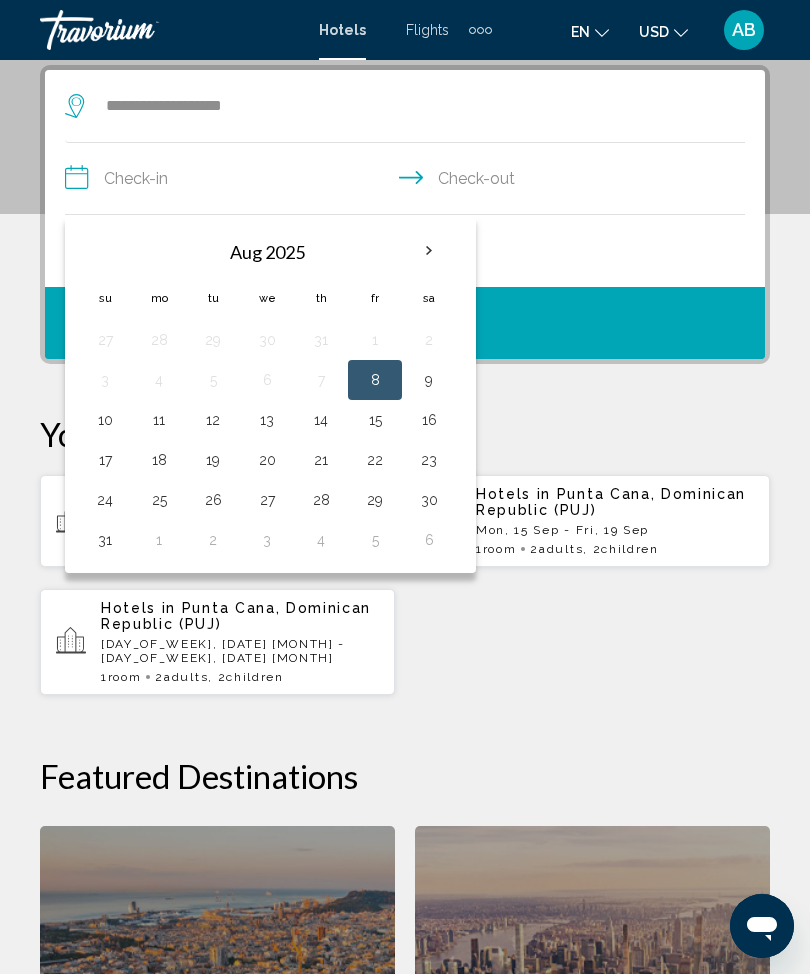 click at bounding box center (429, 251) 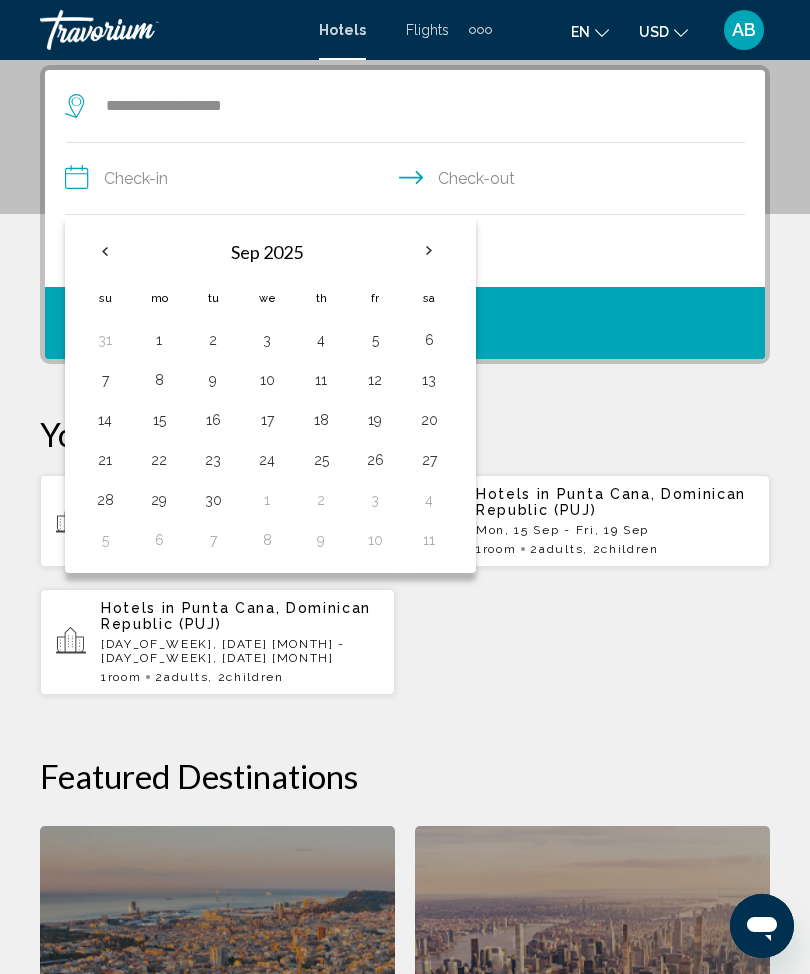click on "22" at bounding box center (159, 460) 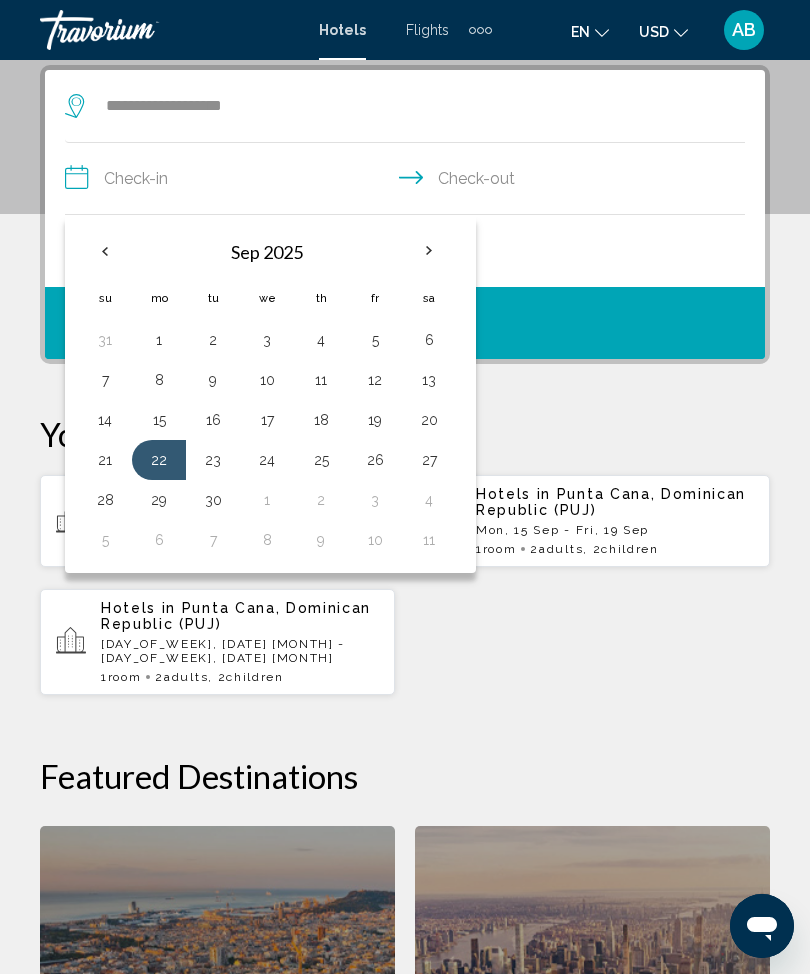 click on "25" at bounding box center [321, 460] 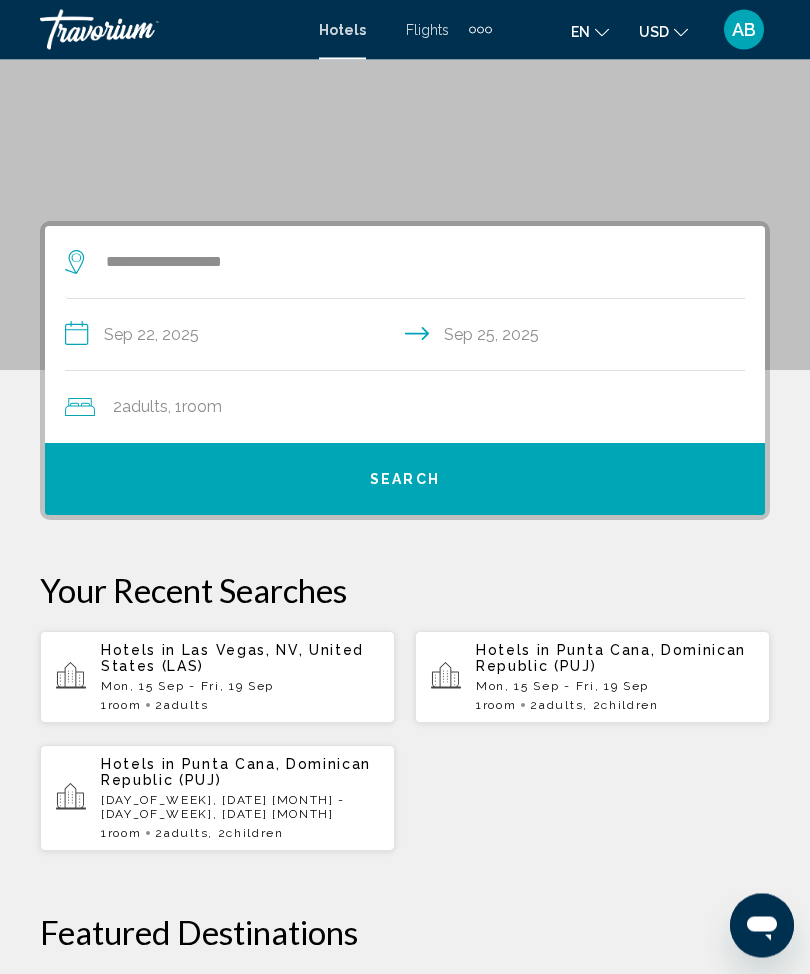scroll, scrollTop: 224, scrollLeft: 0, axis: vertical 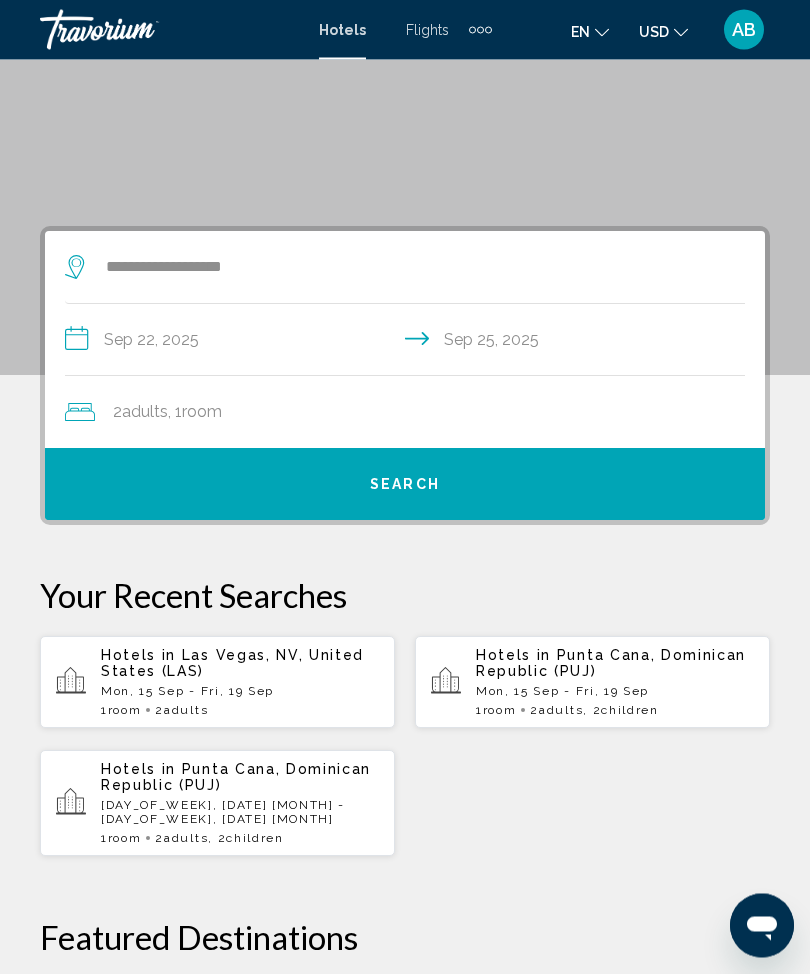 click on "2  Adult Adults , 1  Room rooms" 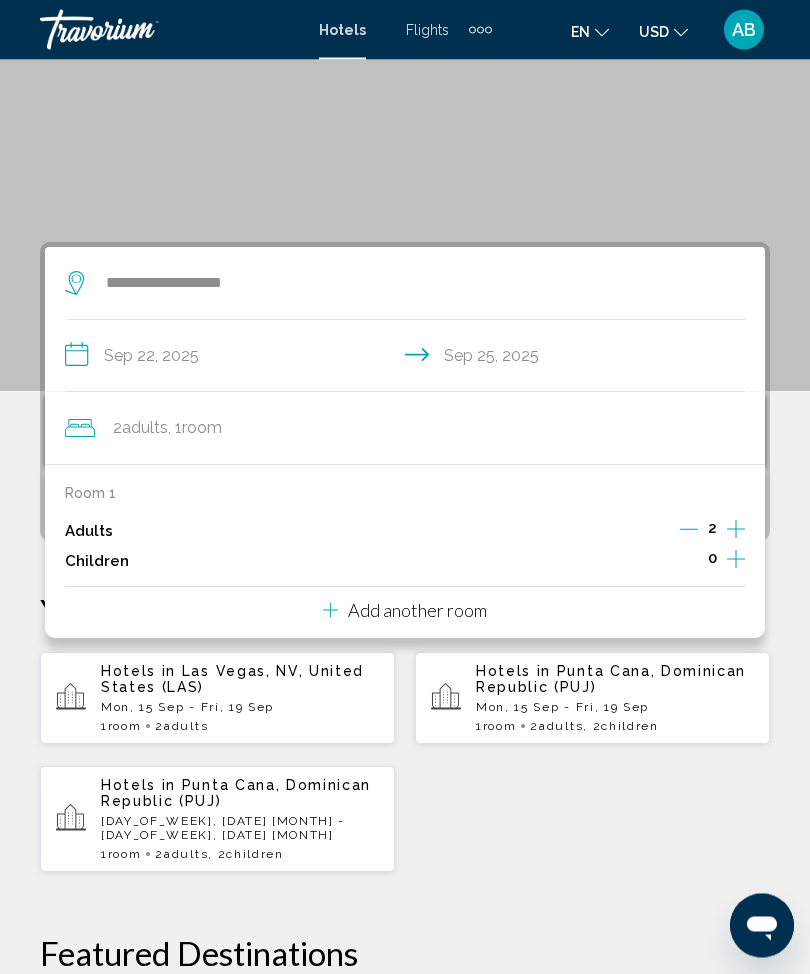 scroll, scrollTop: 203, scrollLeft: 0, axis: vertical 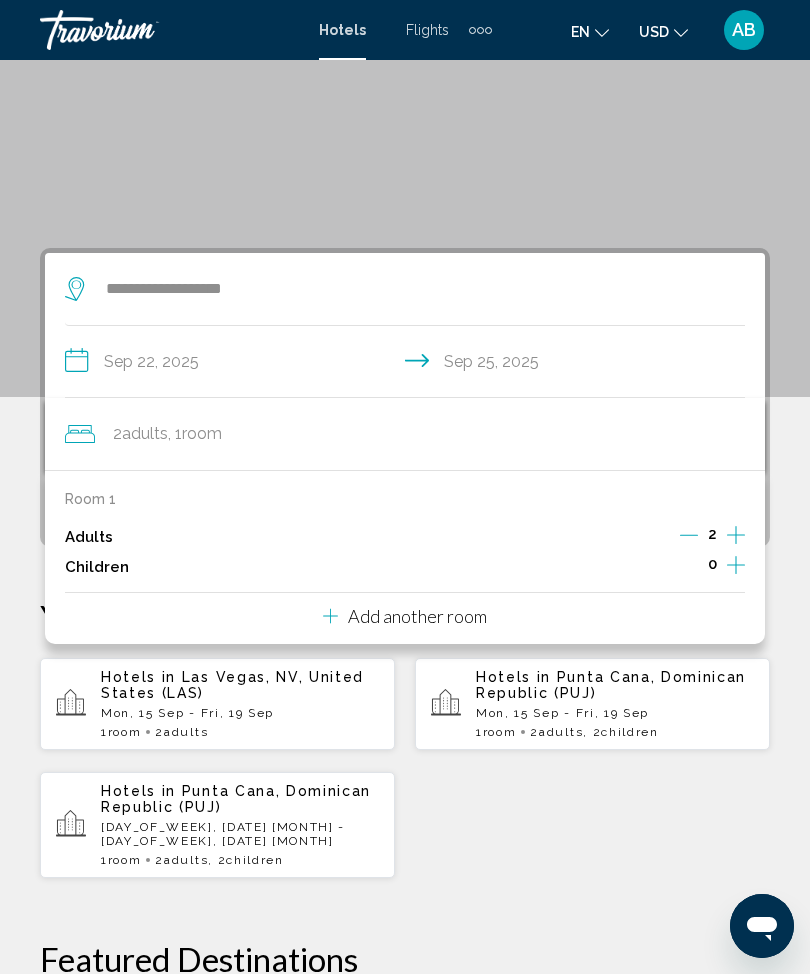 click on "Add another room" at bounding box center (417, 616) 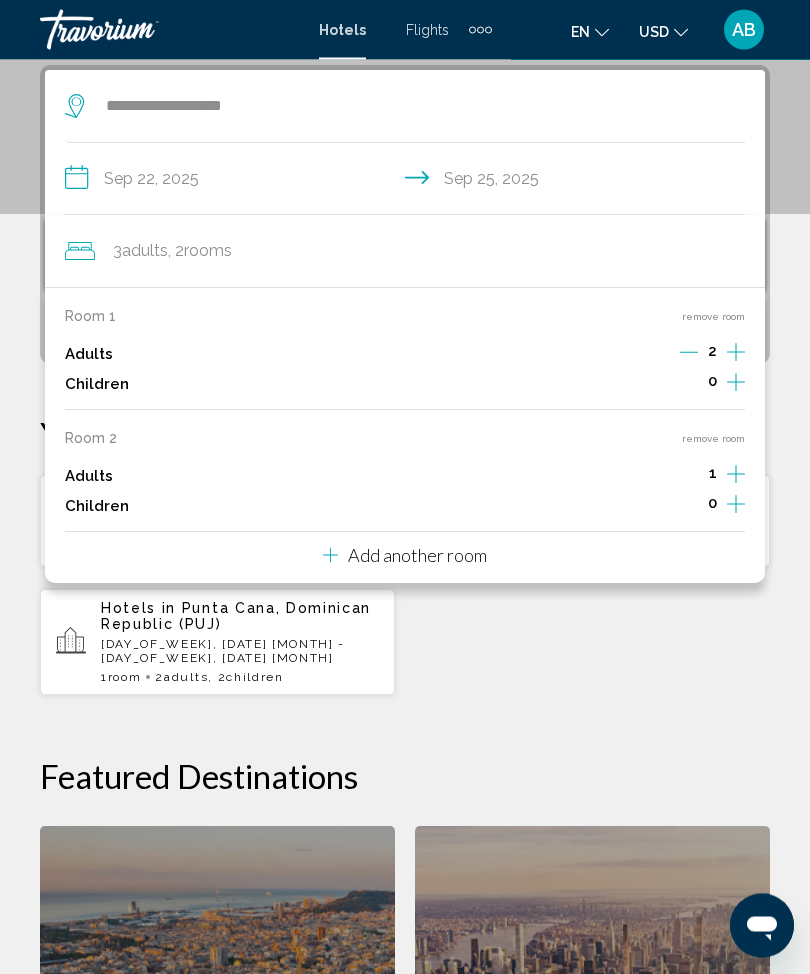click on "Add another room" at bounding box center (417, 556) 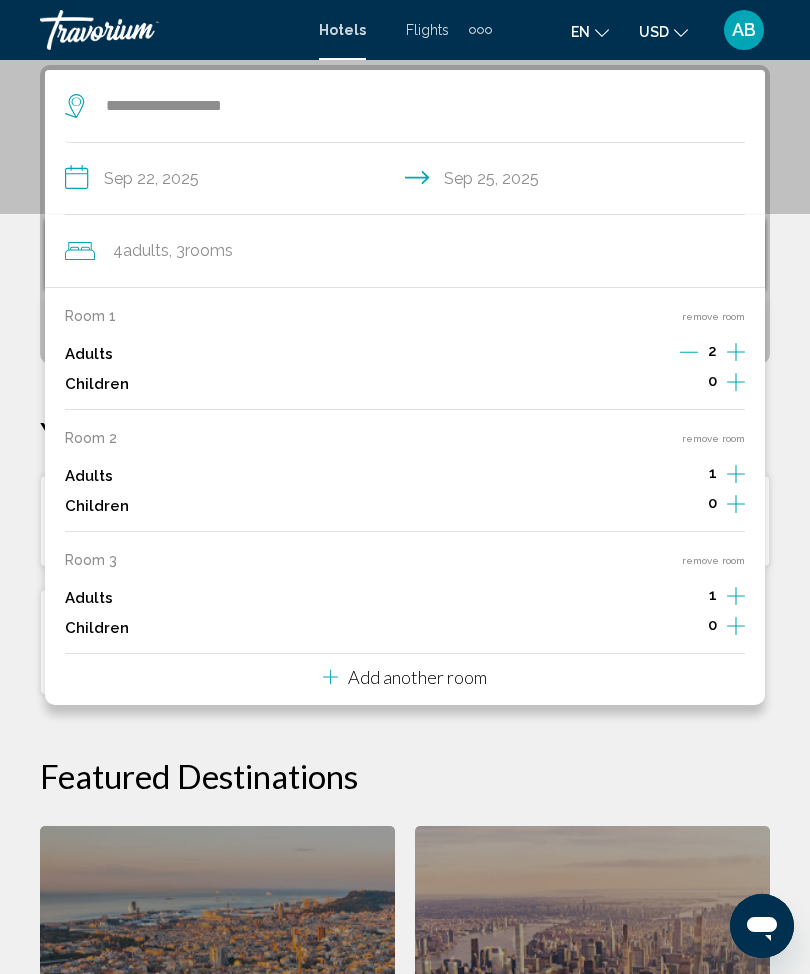 click on "Add another room" at bounding box center [417, 677] 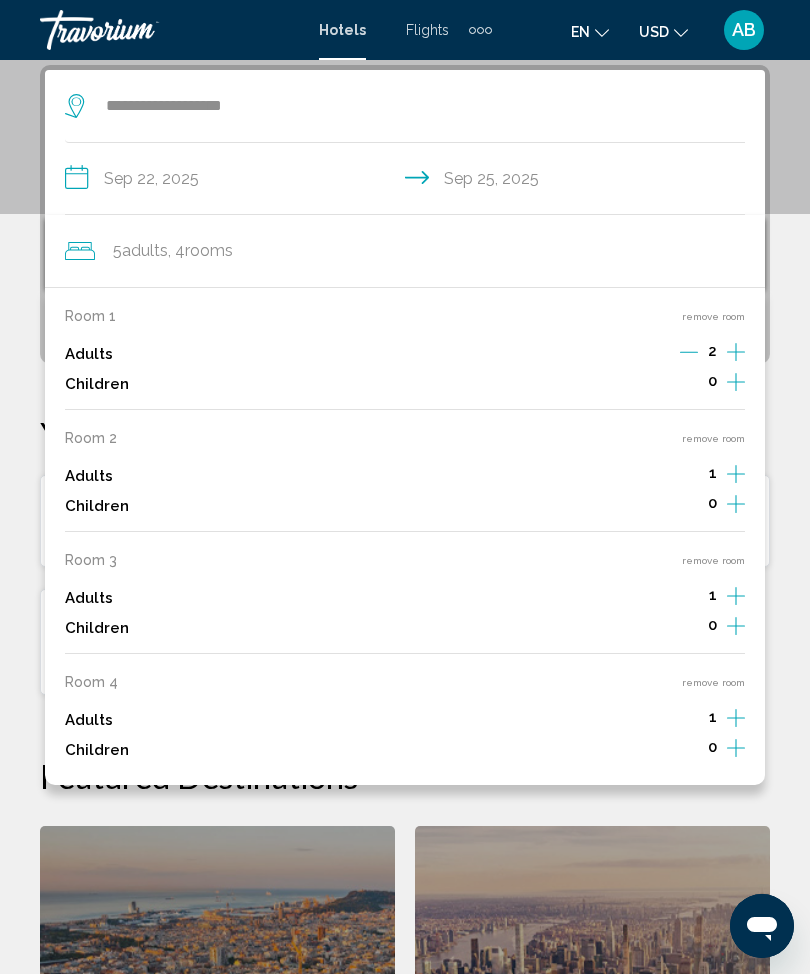 click on "remove room" at bounding box center (713, 682) 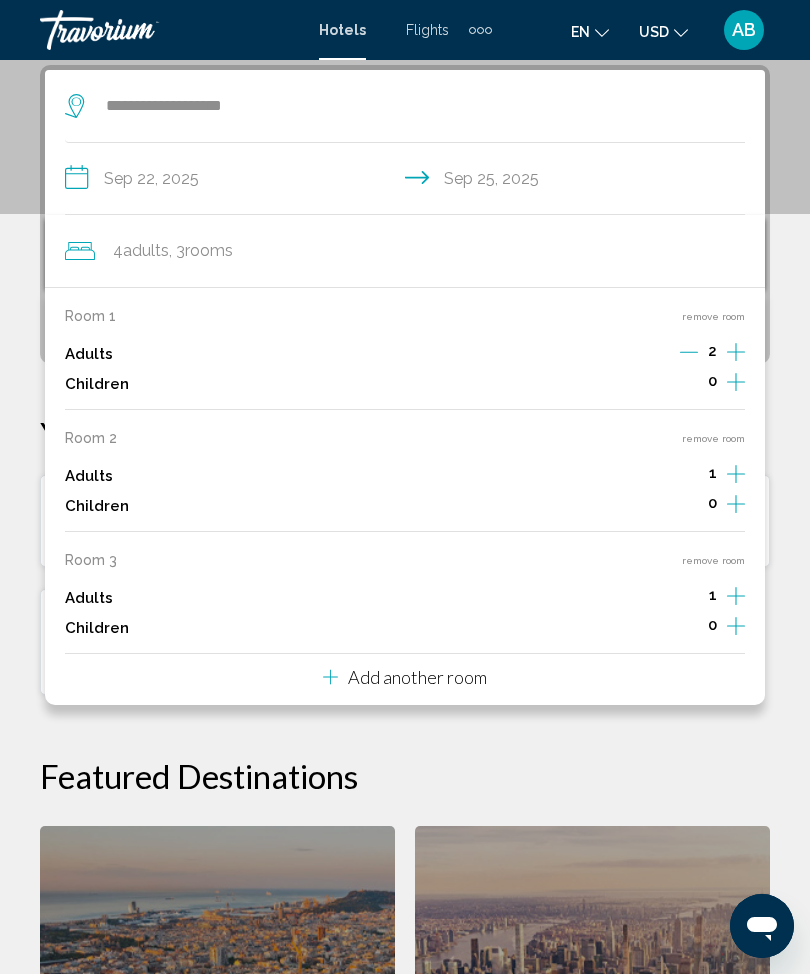 click on "remove room" at bounding box center (713, 560) 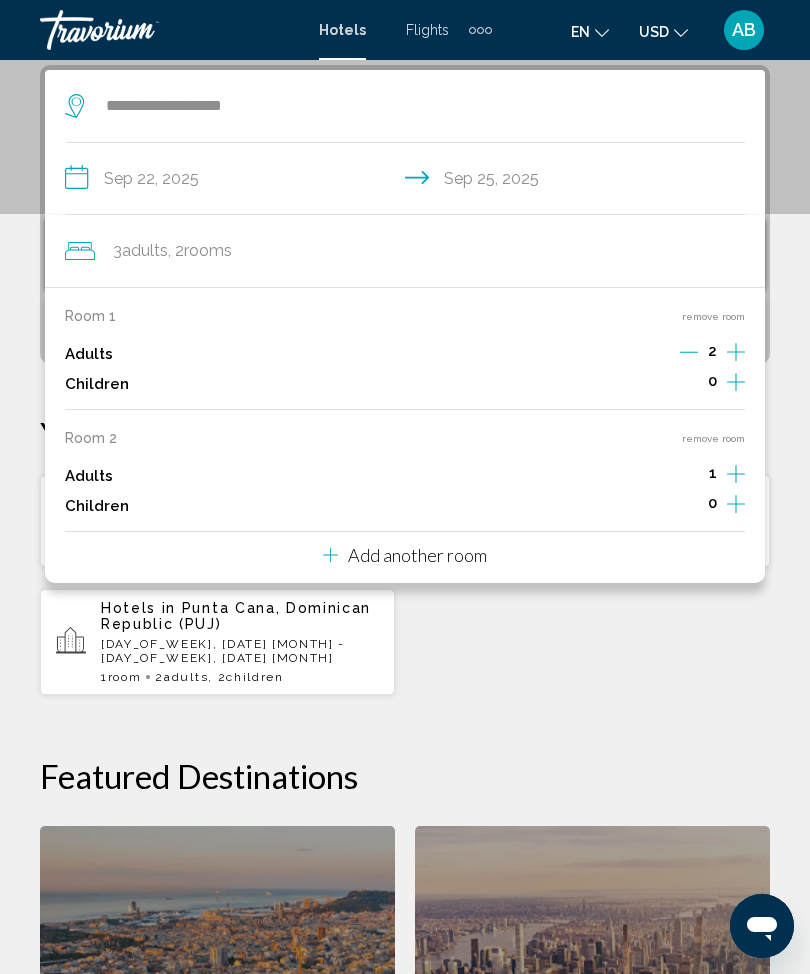 click on "remove room" at bounding box center (713, 438) 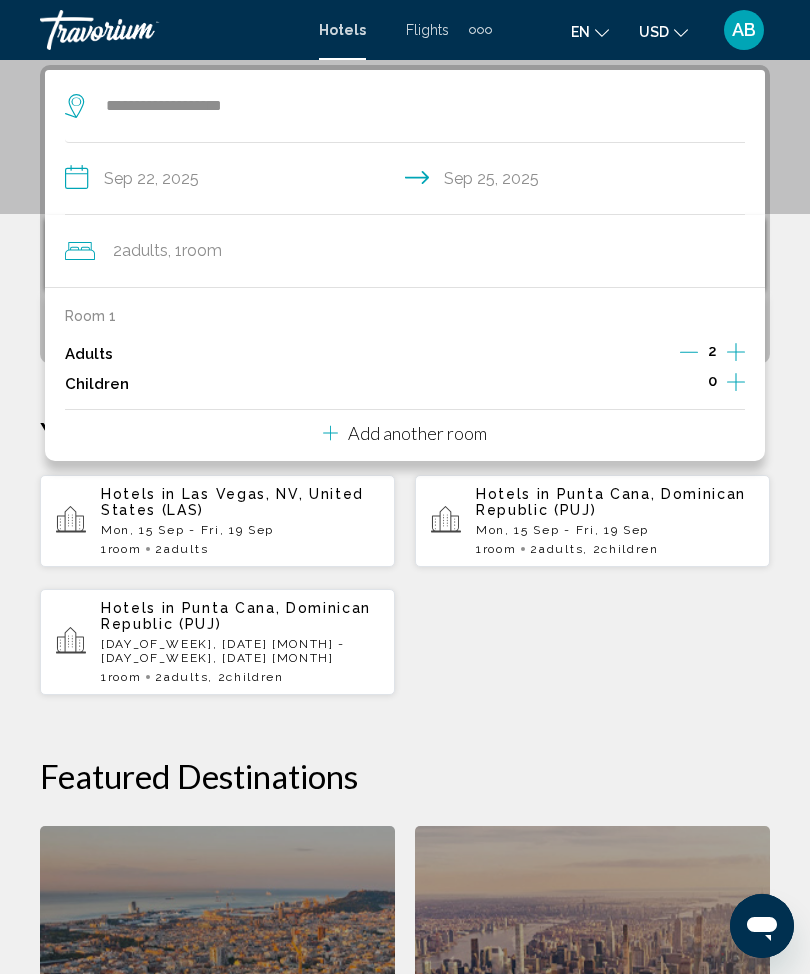 click on "**********" at bounding box center (405, 689) 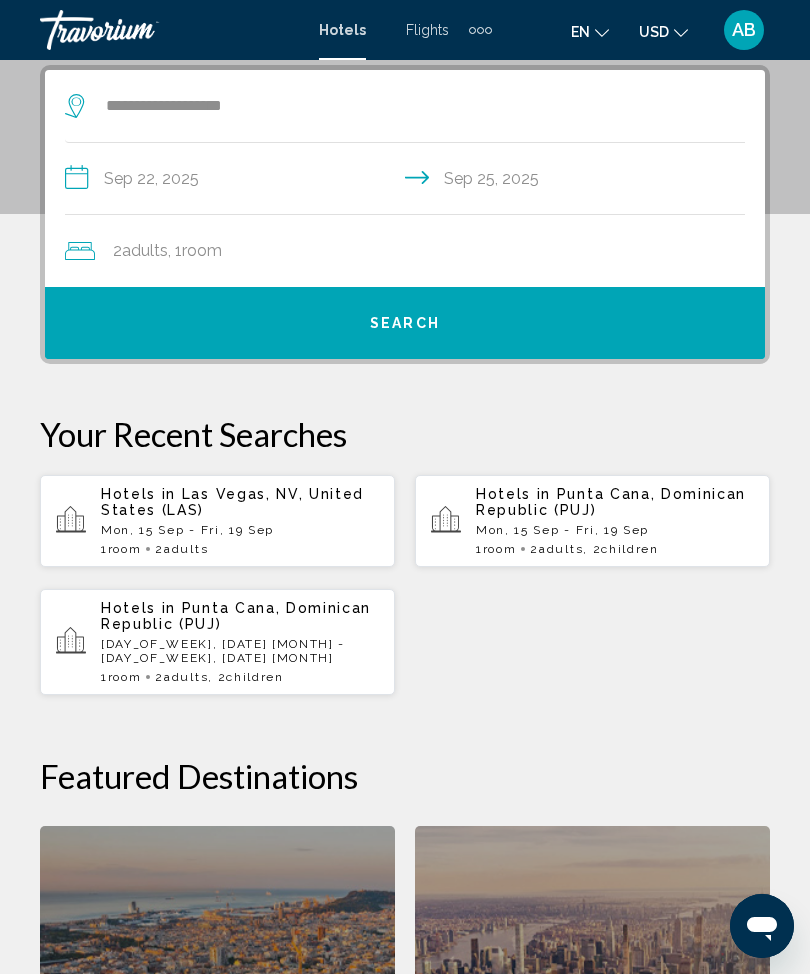click on "Search" at bounding box center (405, 323) 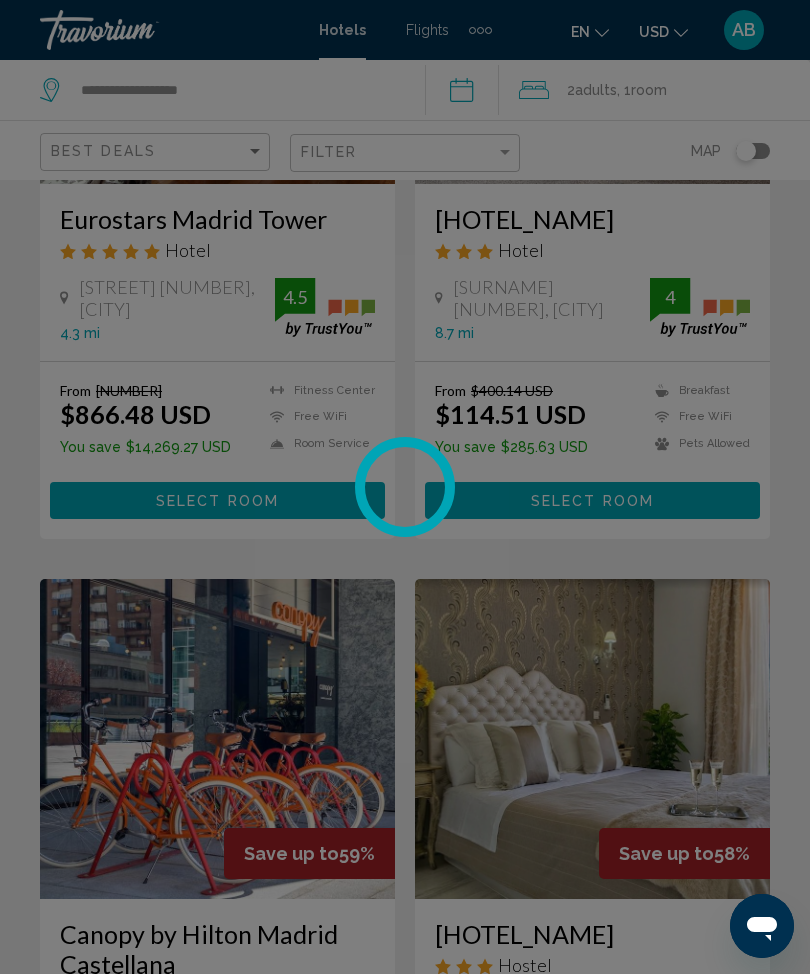 scroll, scrollTop: 0, scrollLeft: 0, axis: both 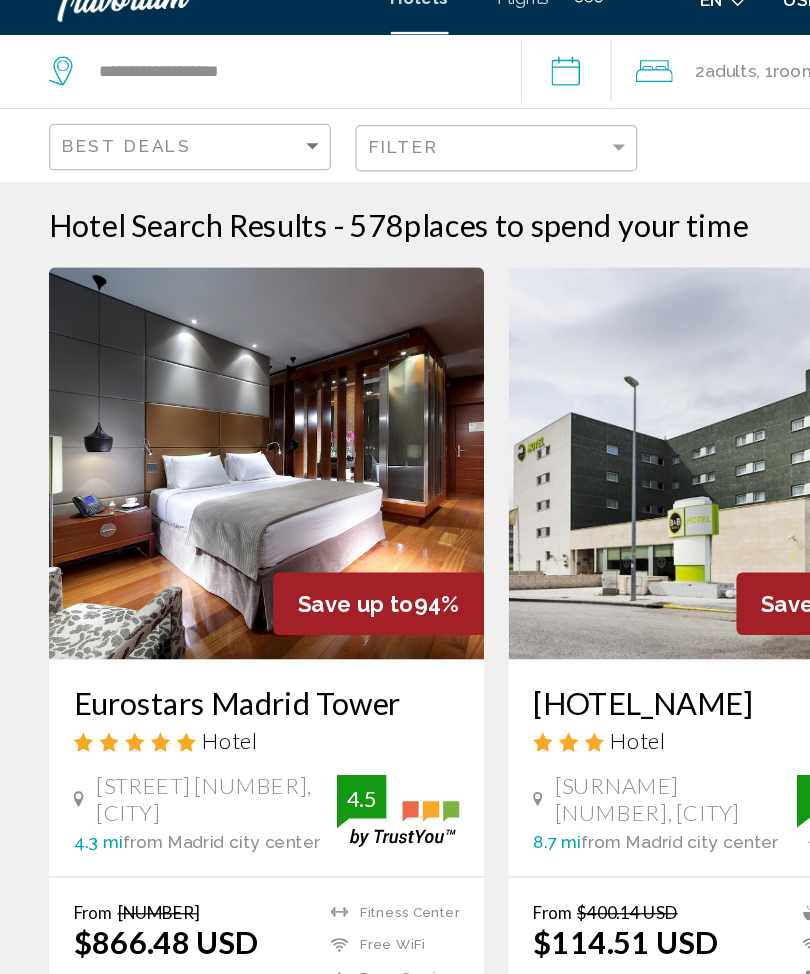 click at bounding box center (217, 410) 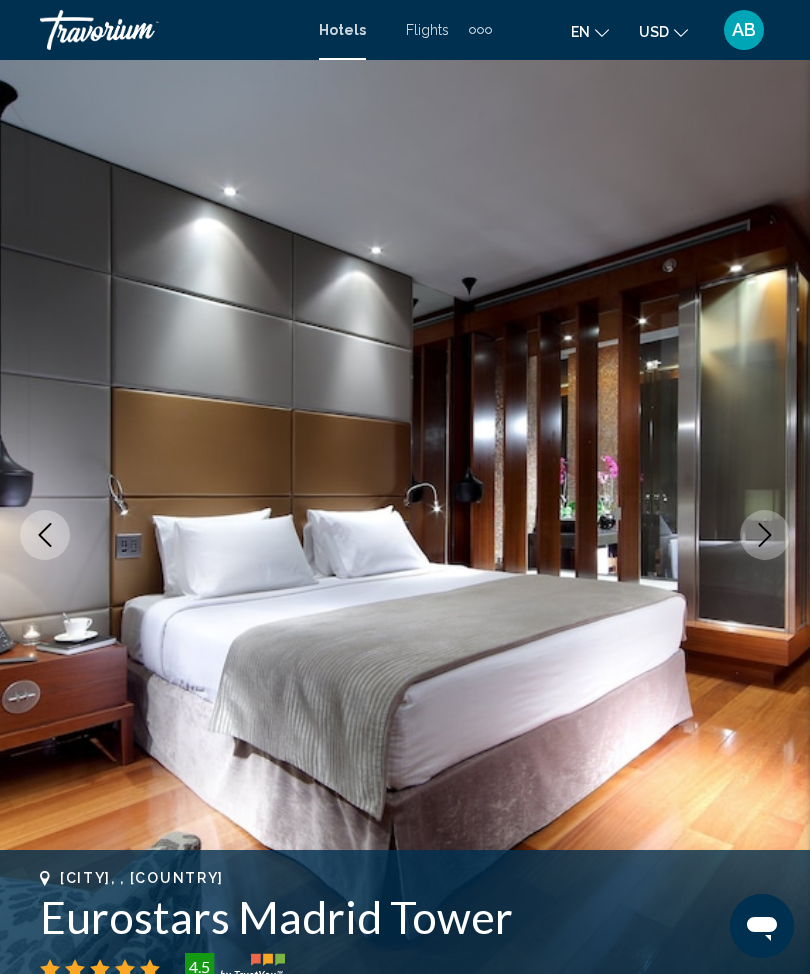 click 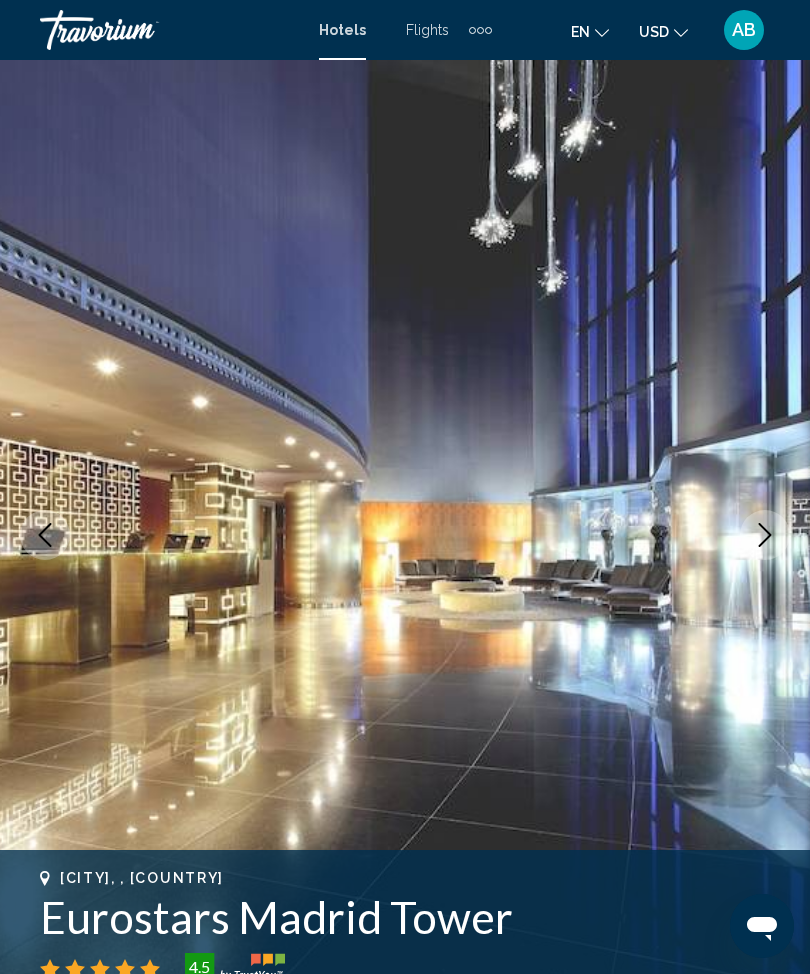 click at bounding box center [765, 535] 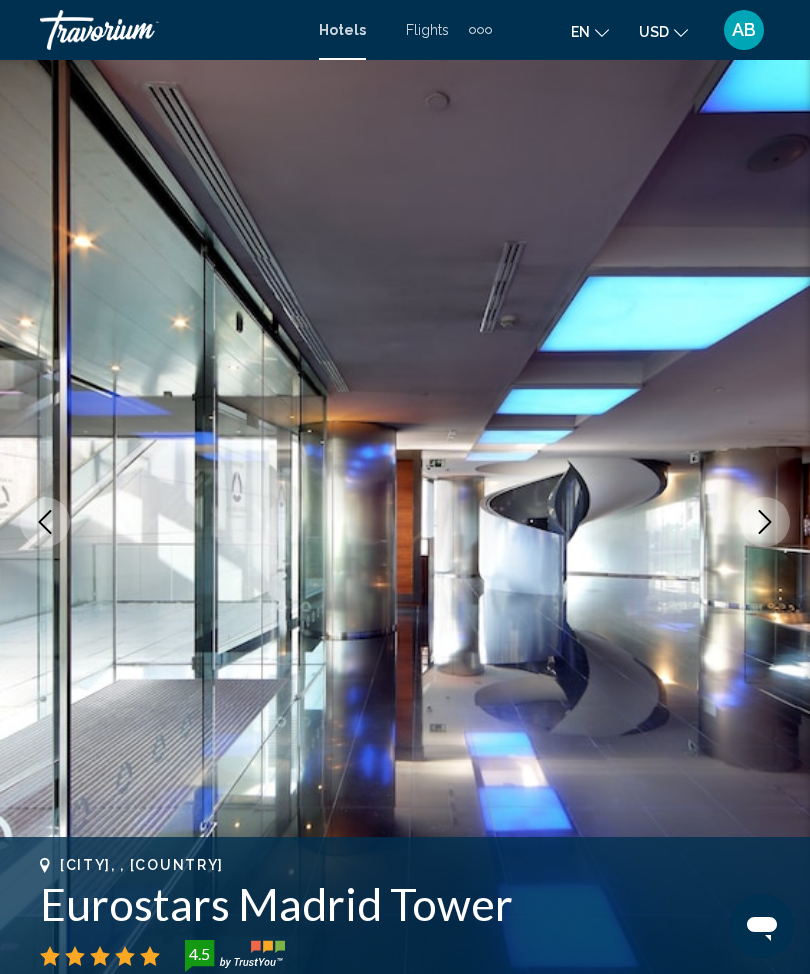 scroll, scrollTop: 0, scrollLeft: 0, axis: both 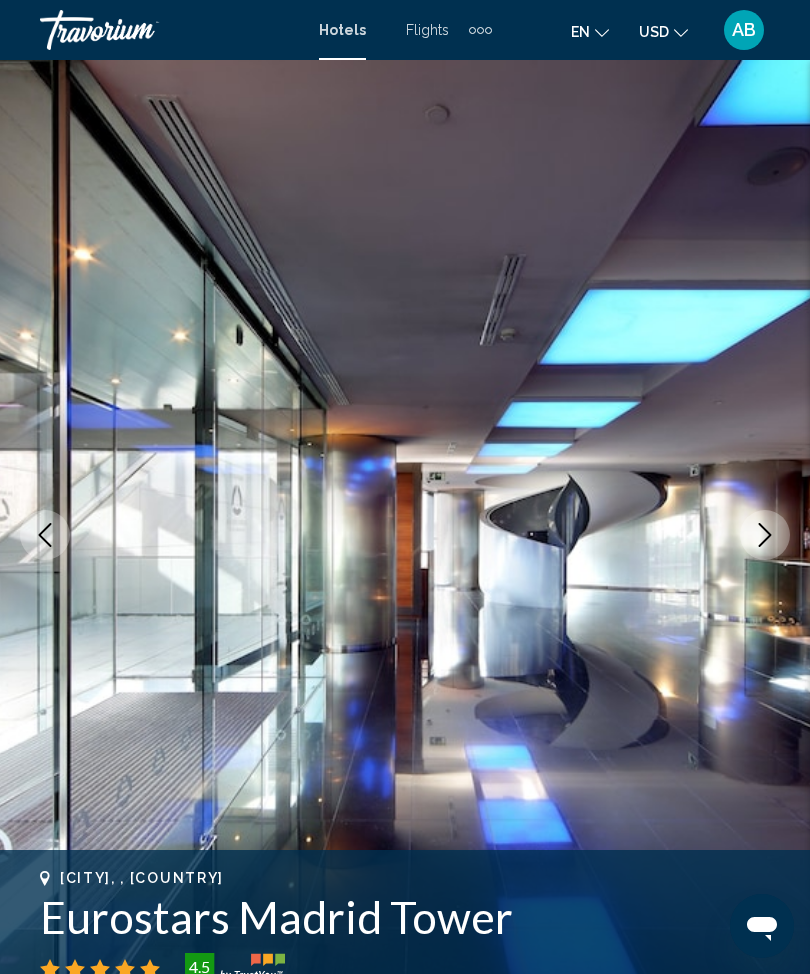 click at bounding box center [765, 535] 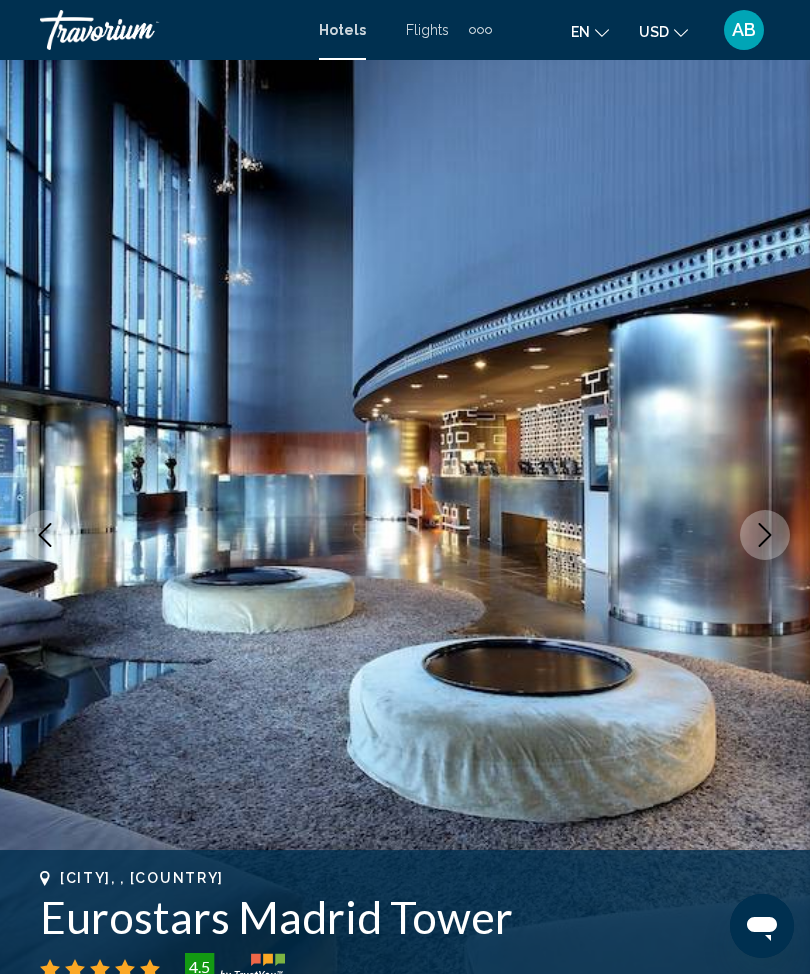 click 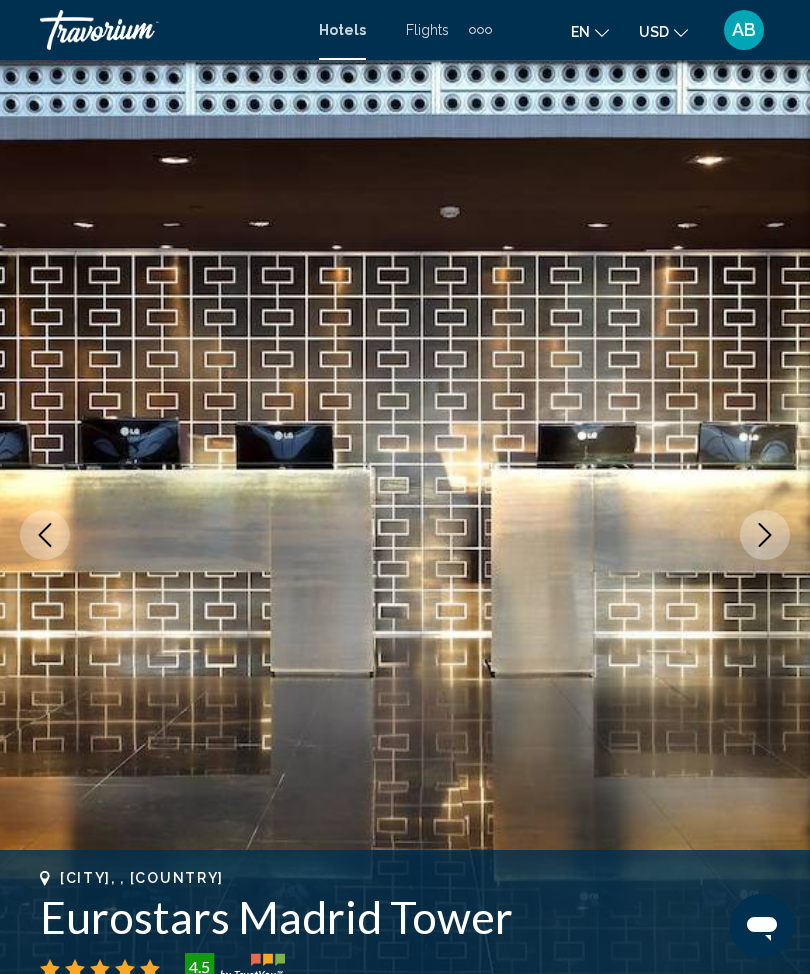 click at bounding box center (765, 535) 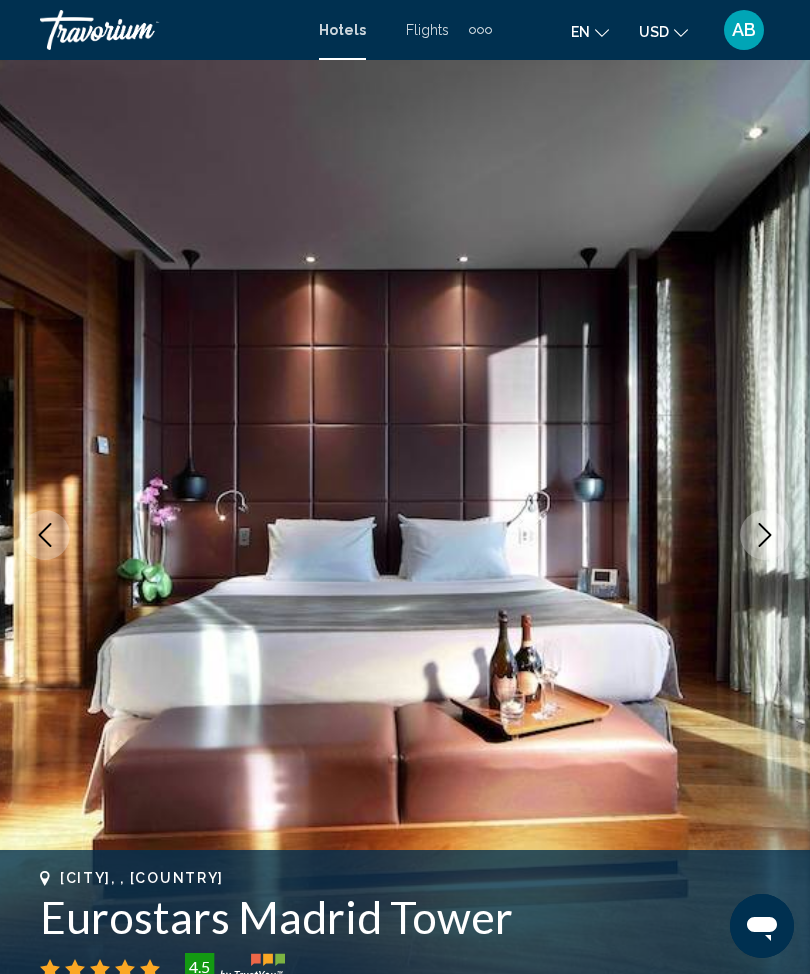 click 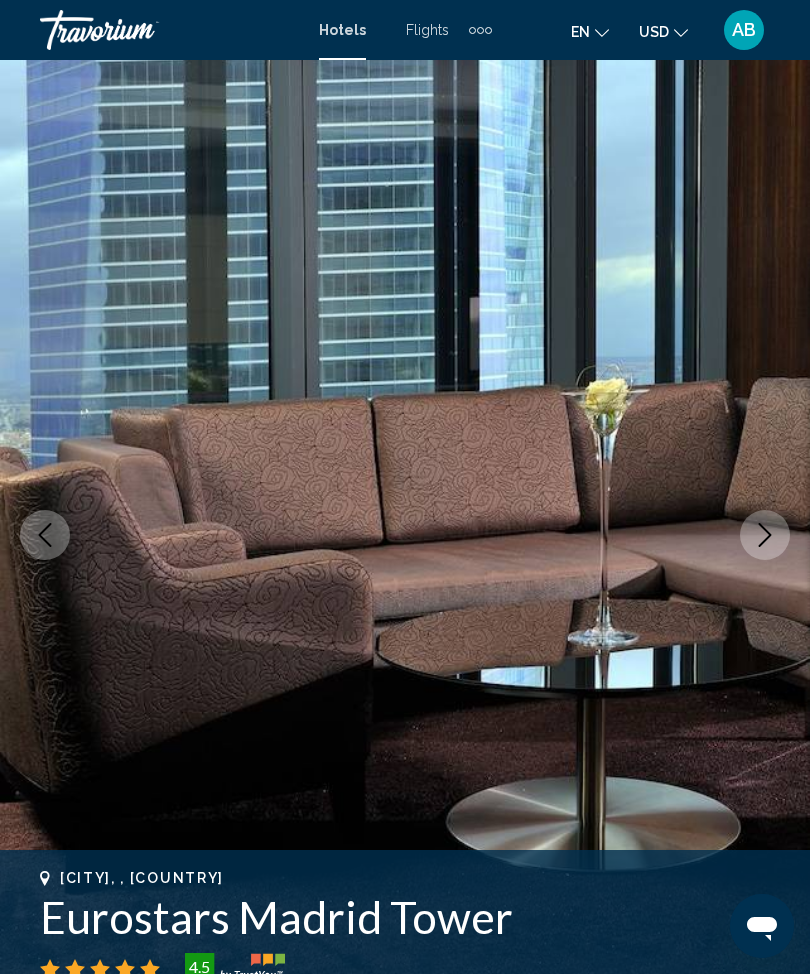 click 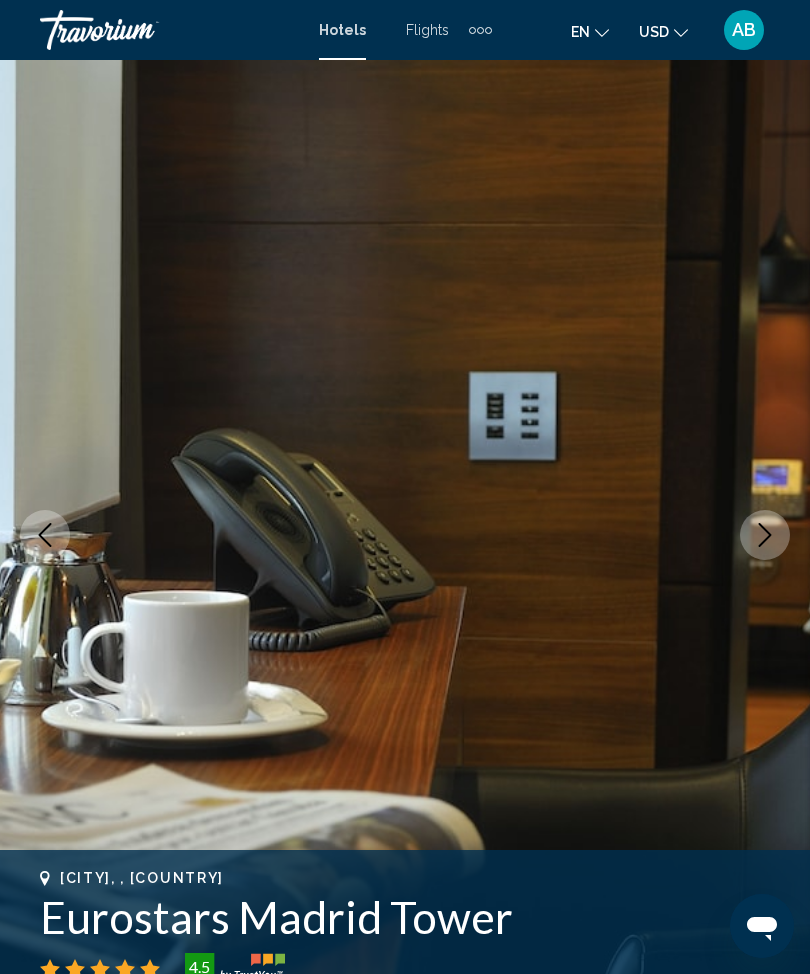 click 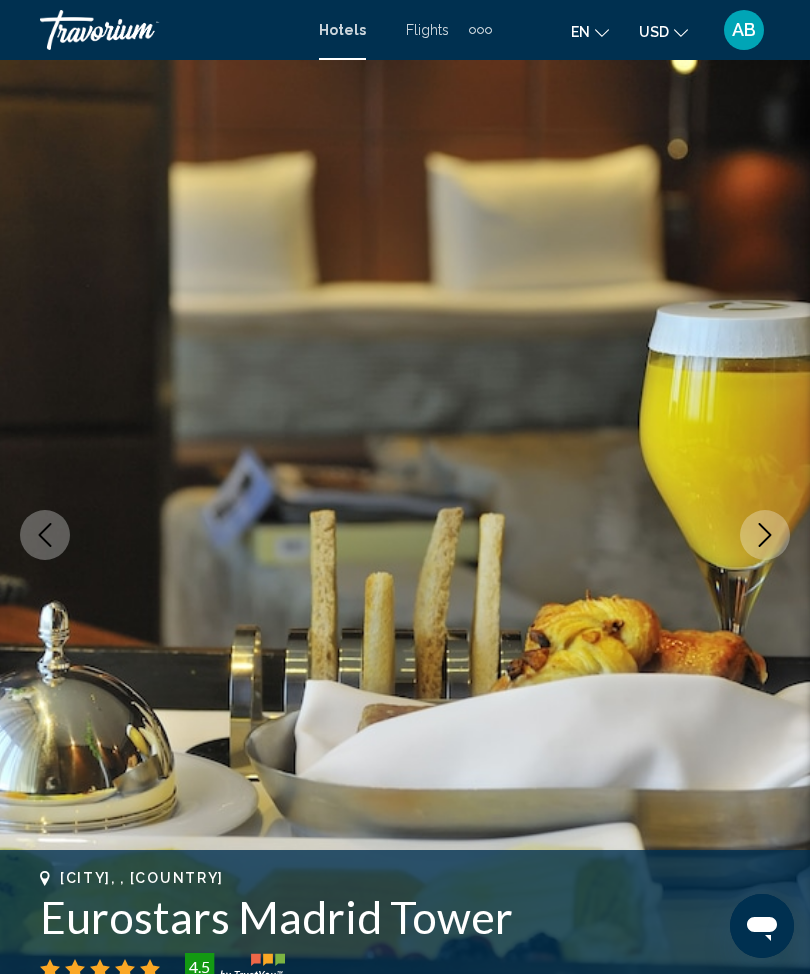 click 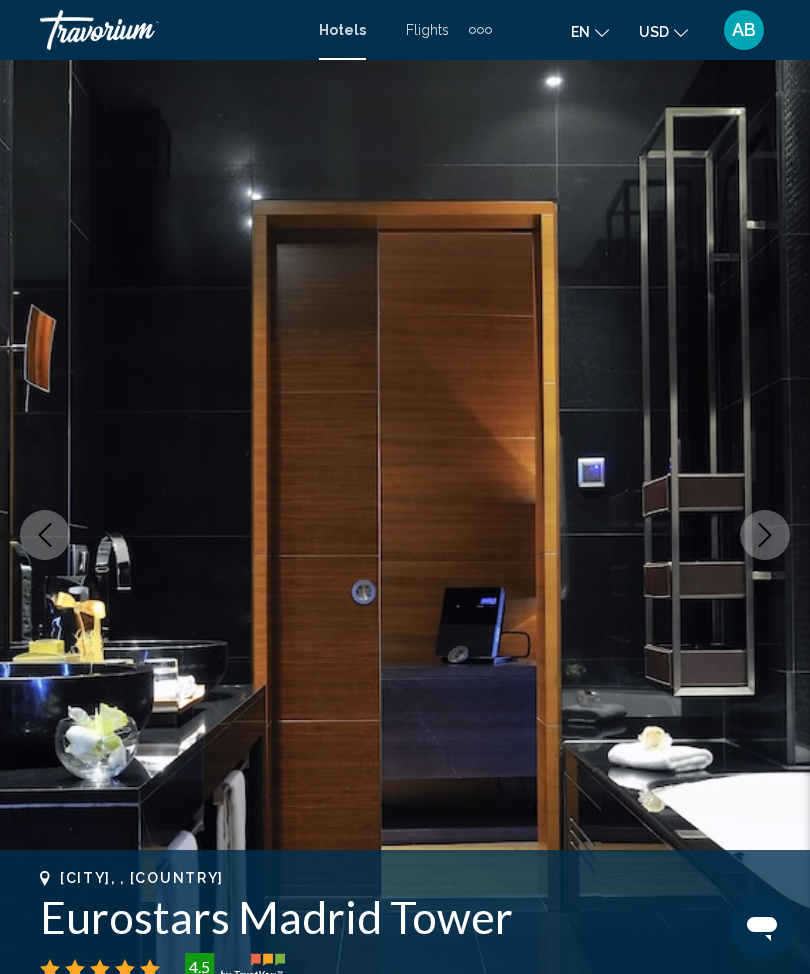 click 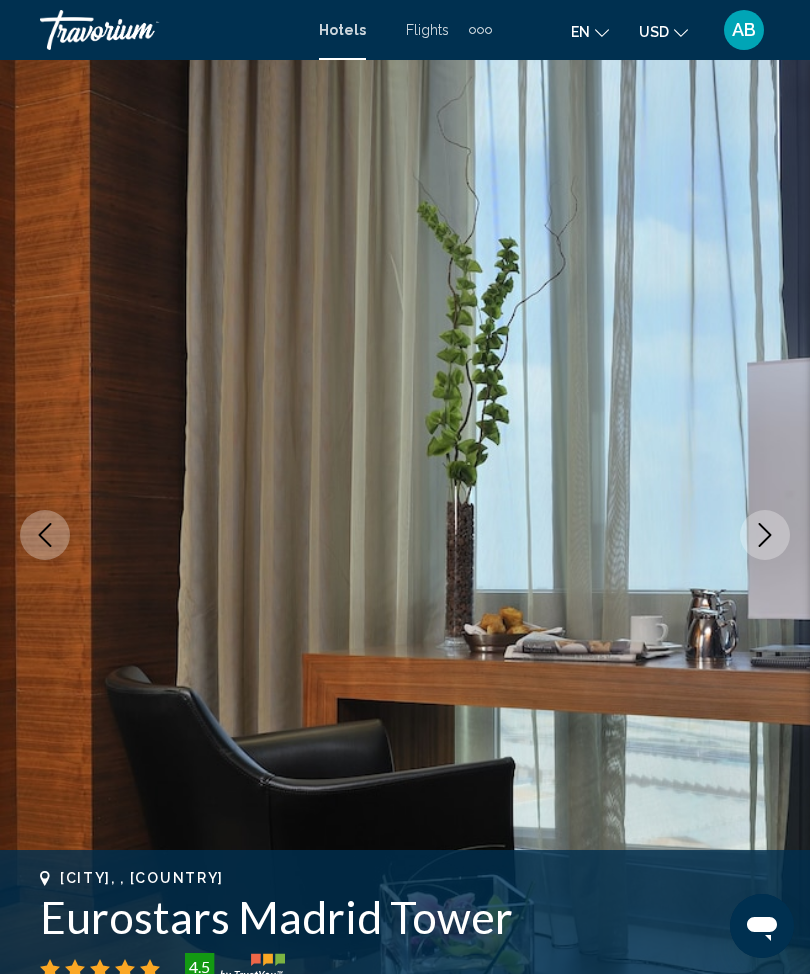 click 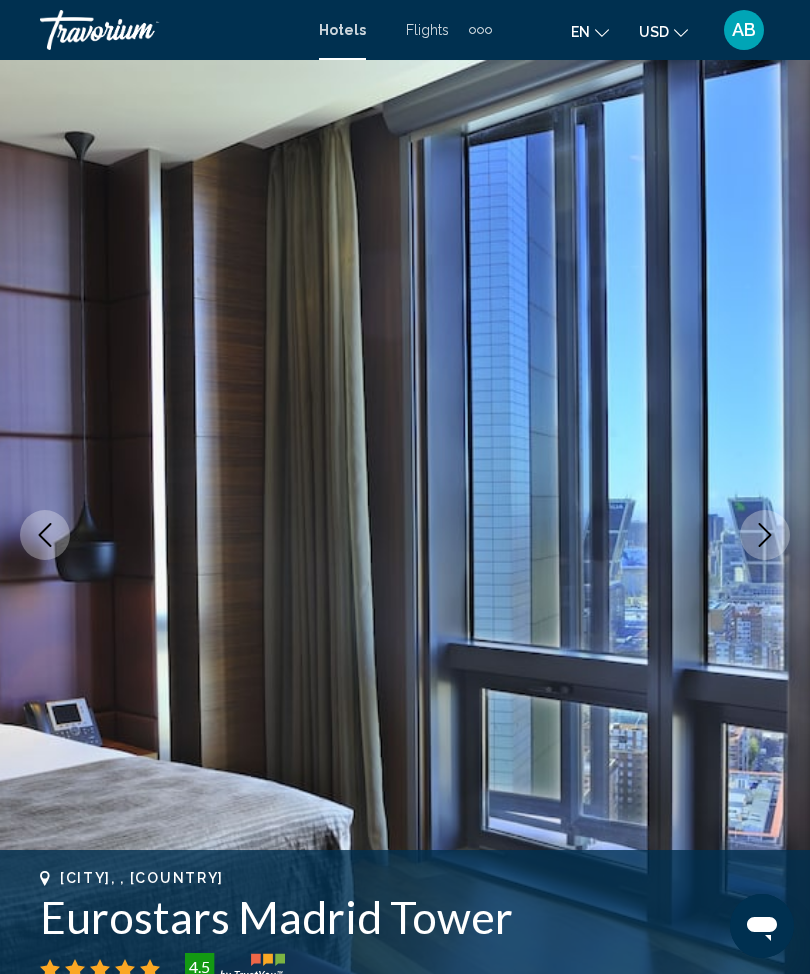 click at bounding box center [765, 535] 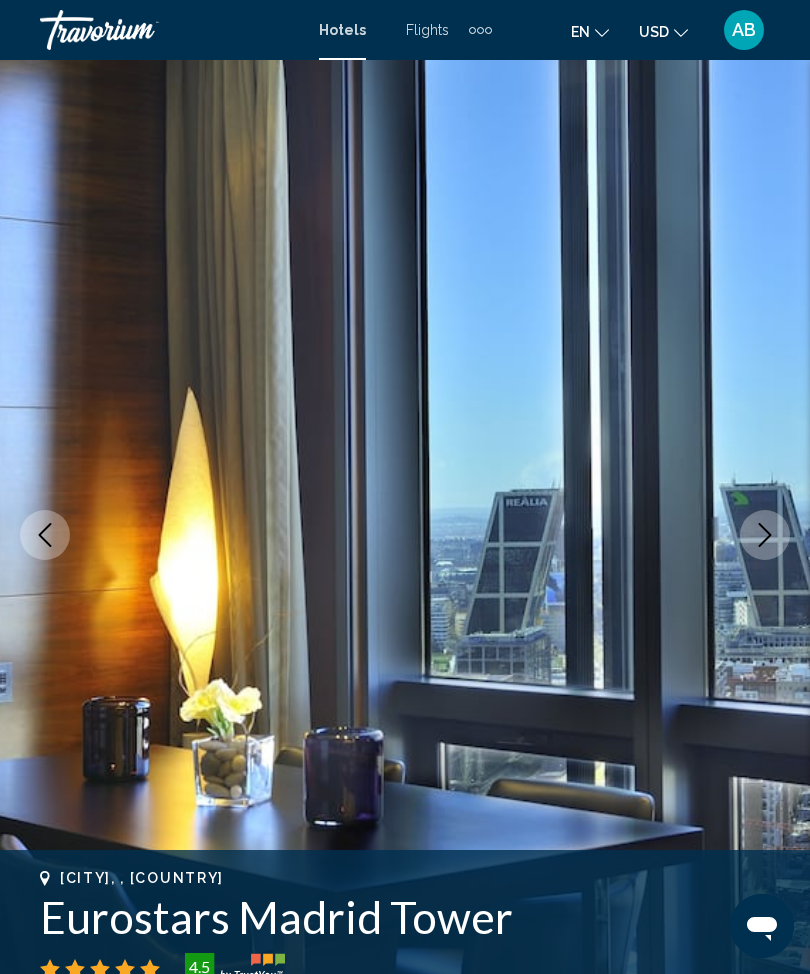 click 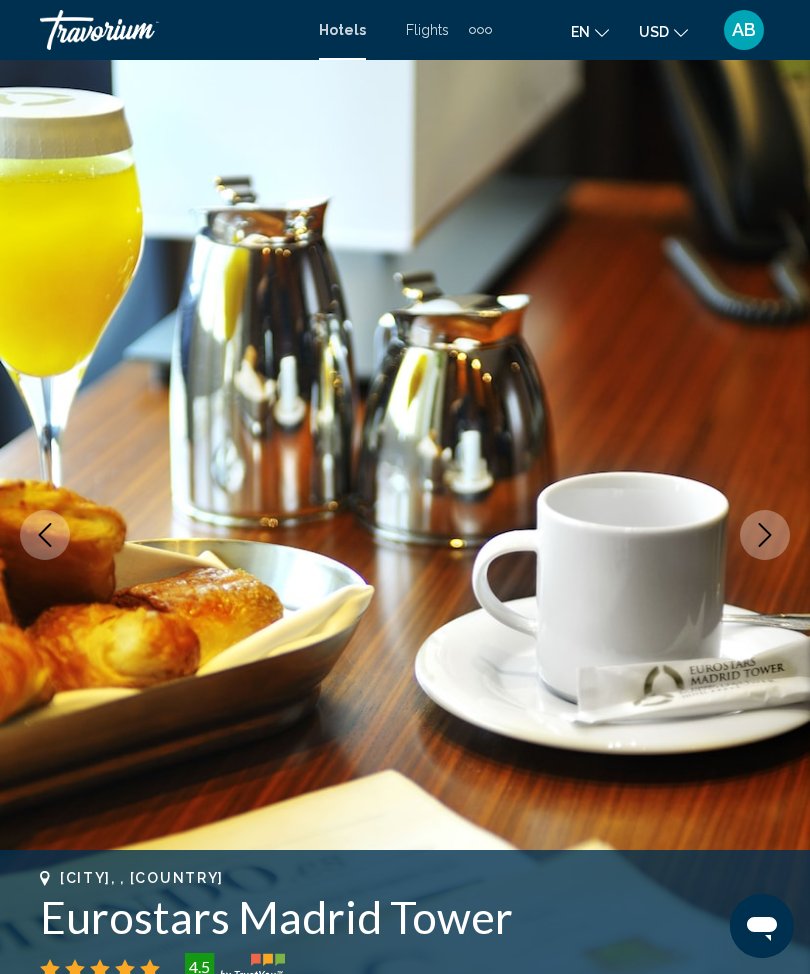 click 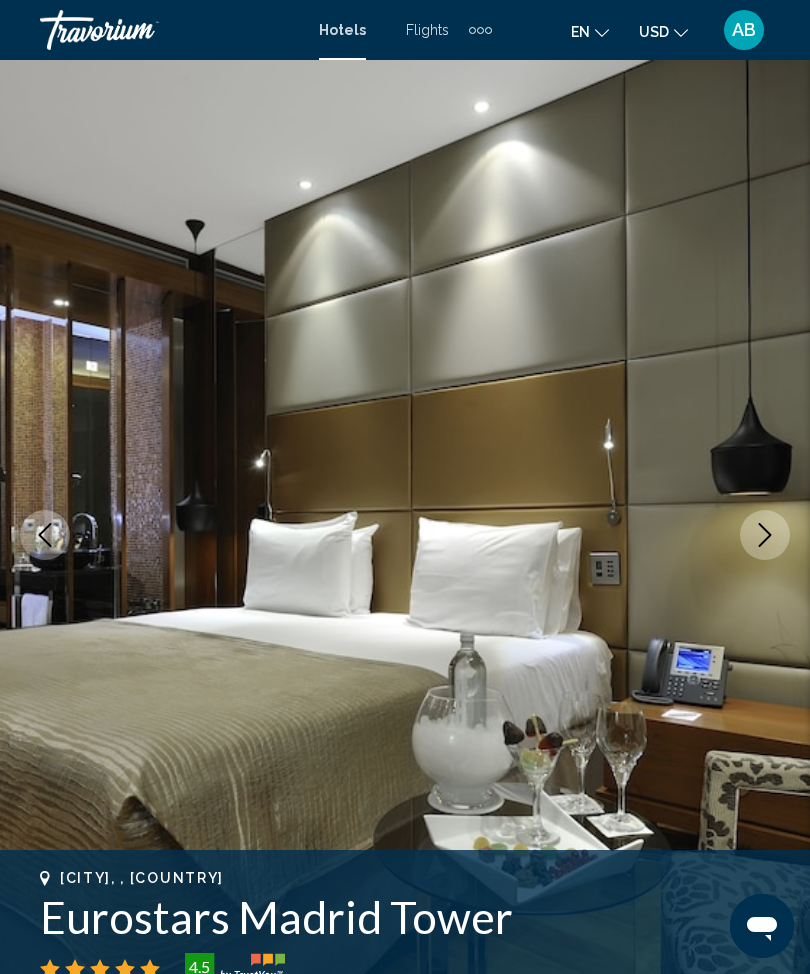 click 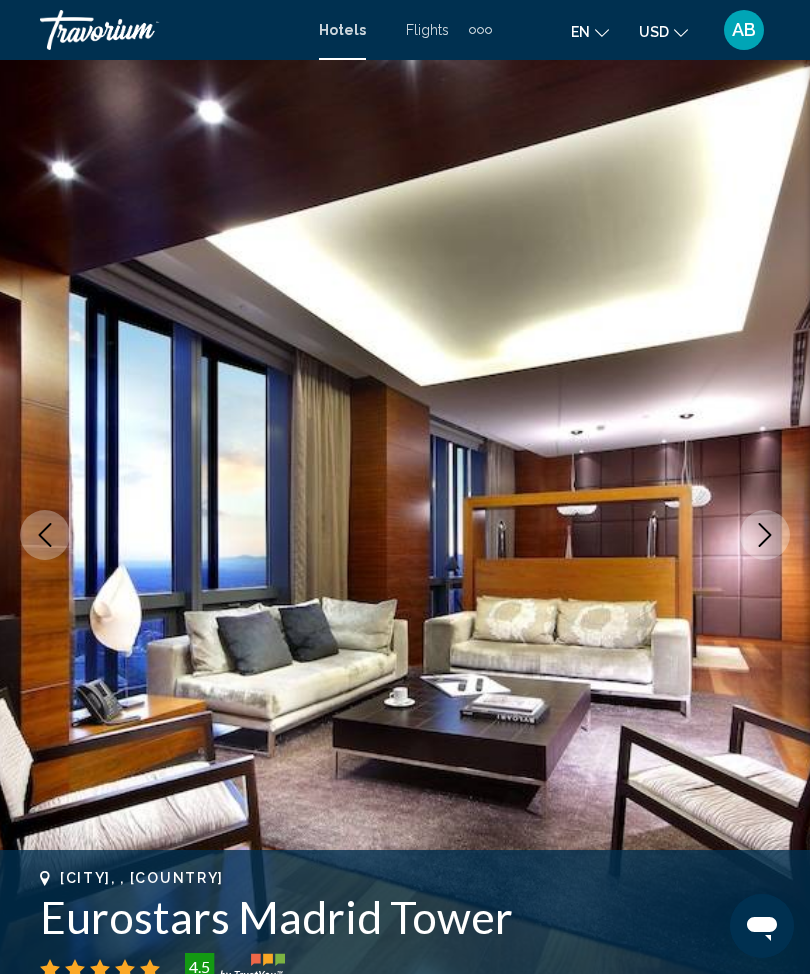 click 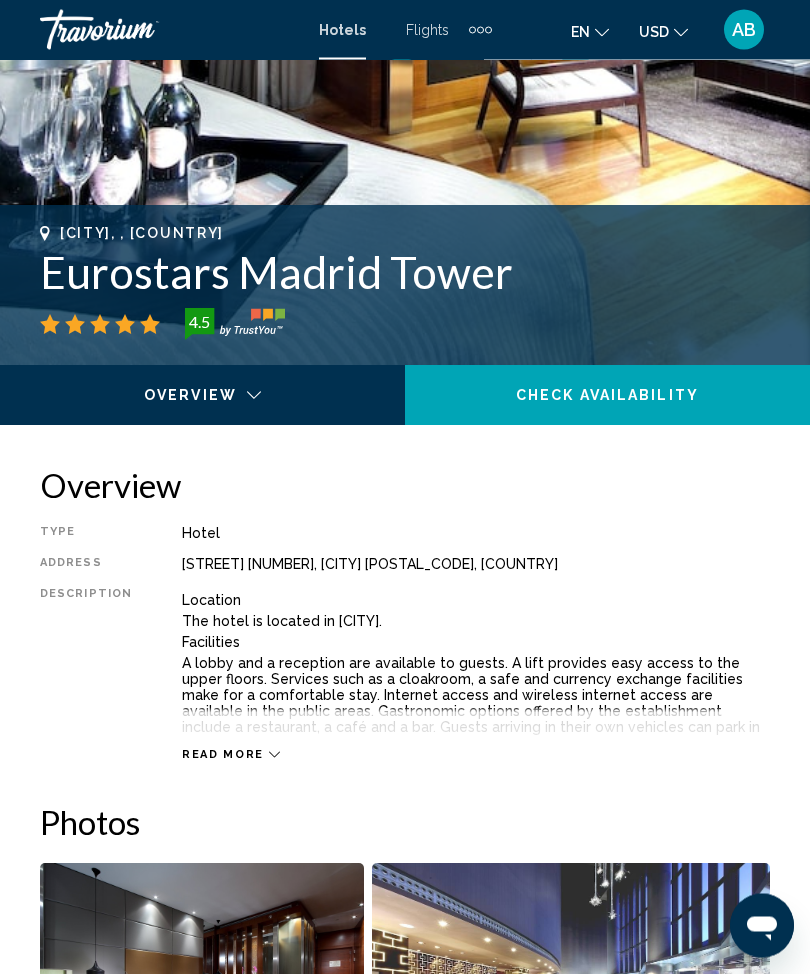 scroll, scrollTop: 651, scrollLeft: 0, axis: vertical 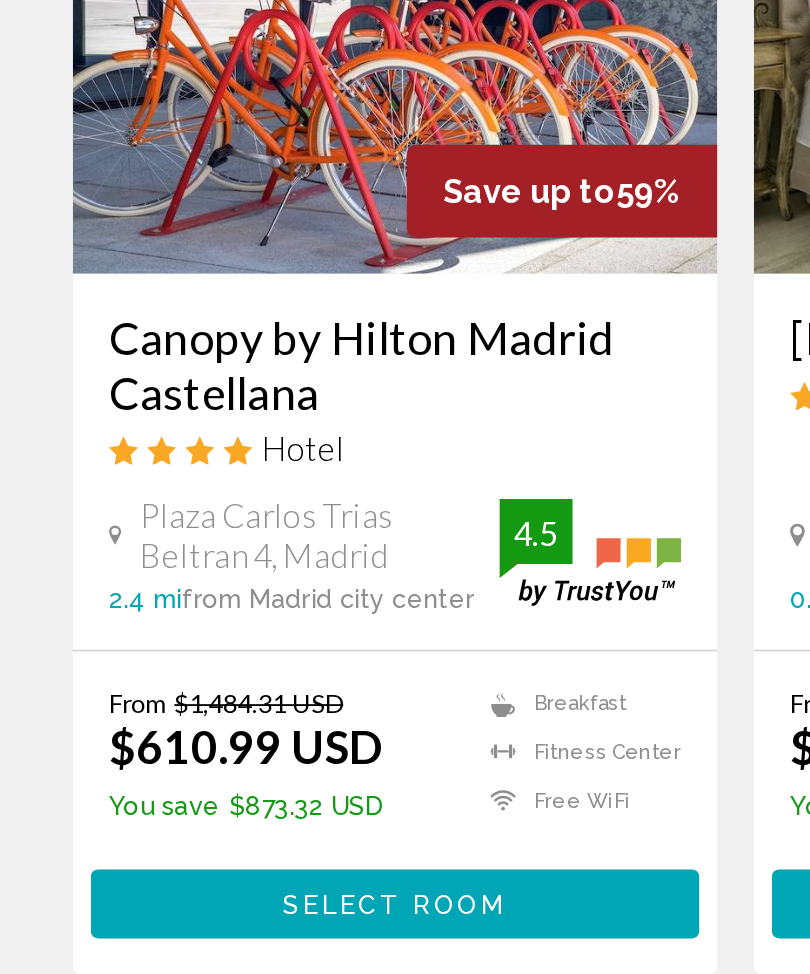 click on "Select Room" at bounding box center [217, 900] 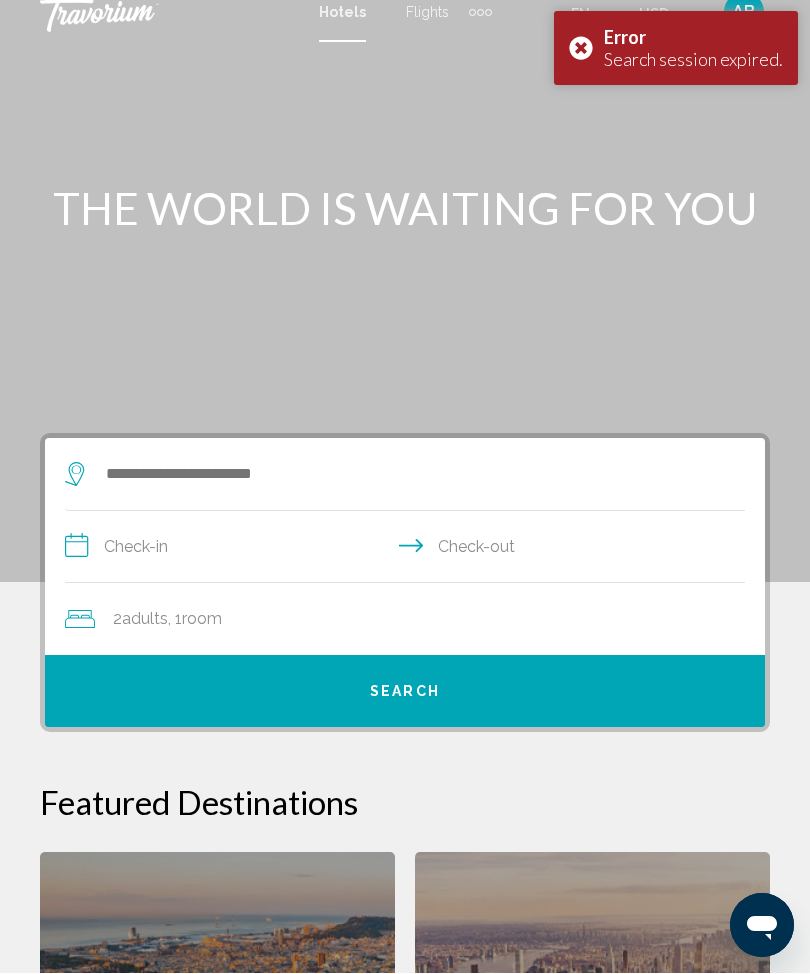 scroll, scrollTop: 18, scrollLeft: 0, axis: vertical 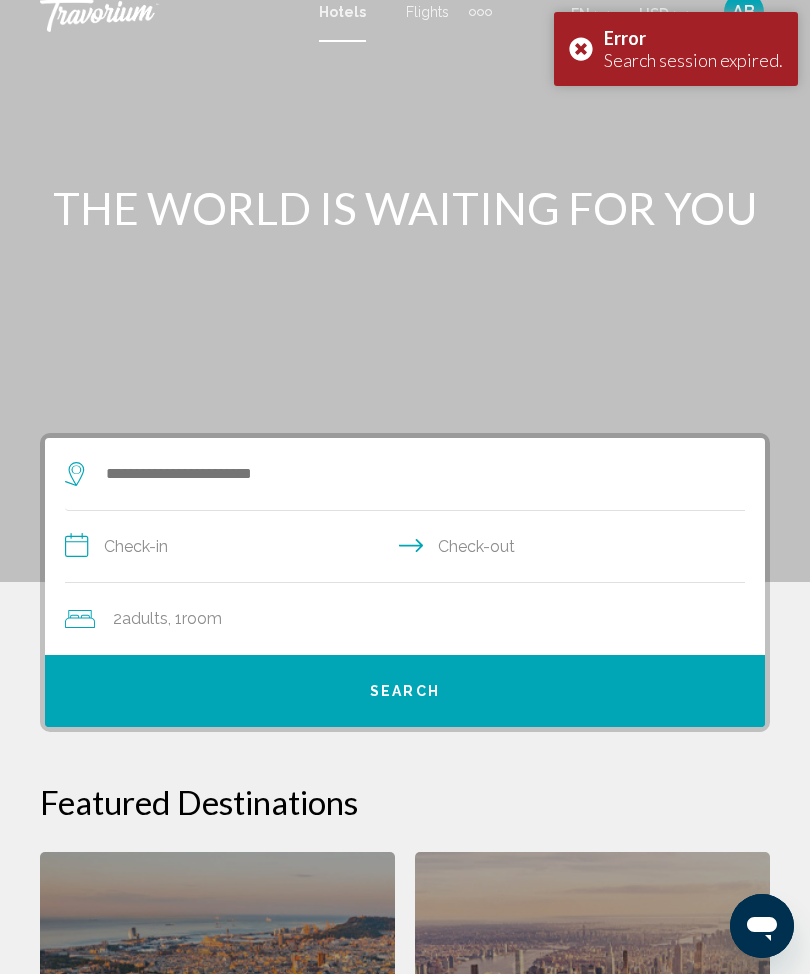 click on "Error   Search session expired." at bounding box center [676, 49] 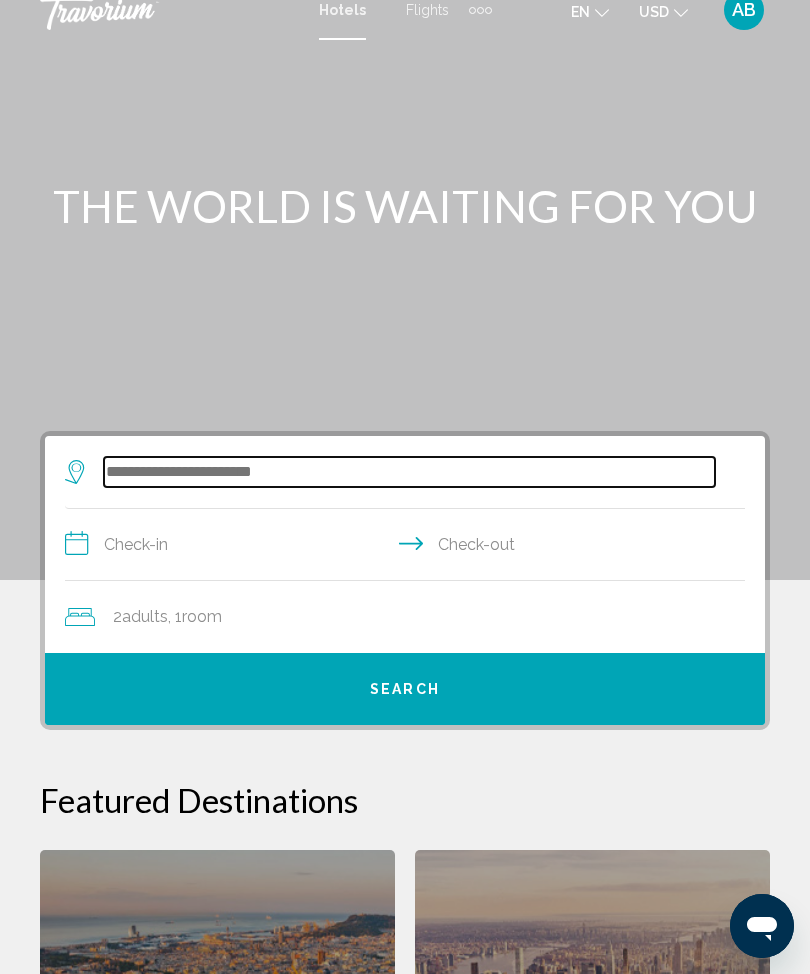 click at bounding box center [409, 472] 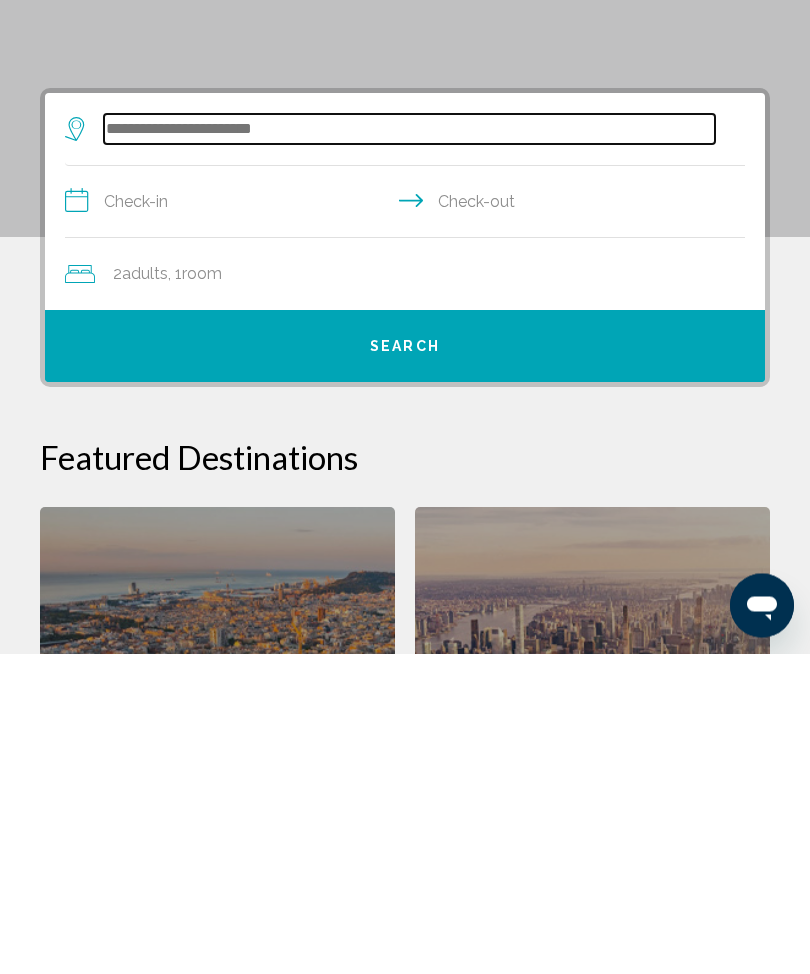 scroll, scrollTop: 65, scrollLeft: 0, axis: vertical 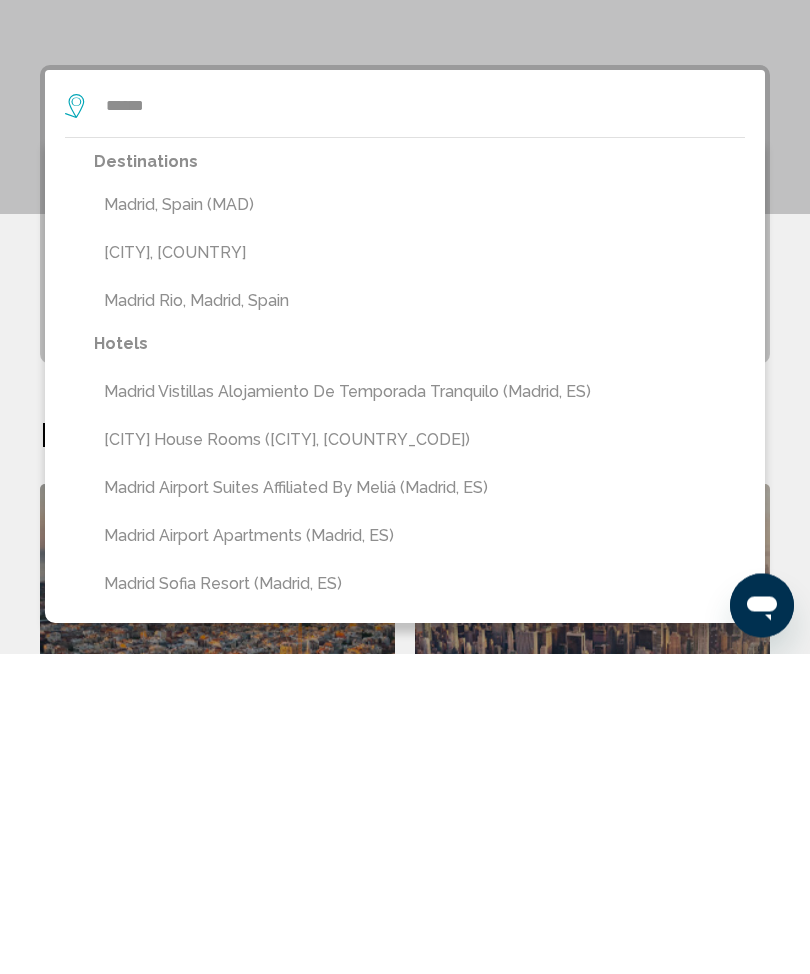 click on "Madrid, Spain (MAD)" at bounding box center (419, 526) 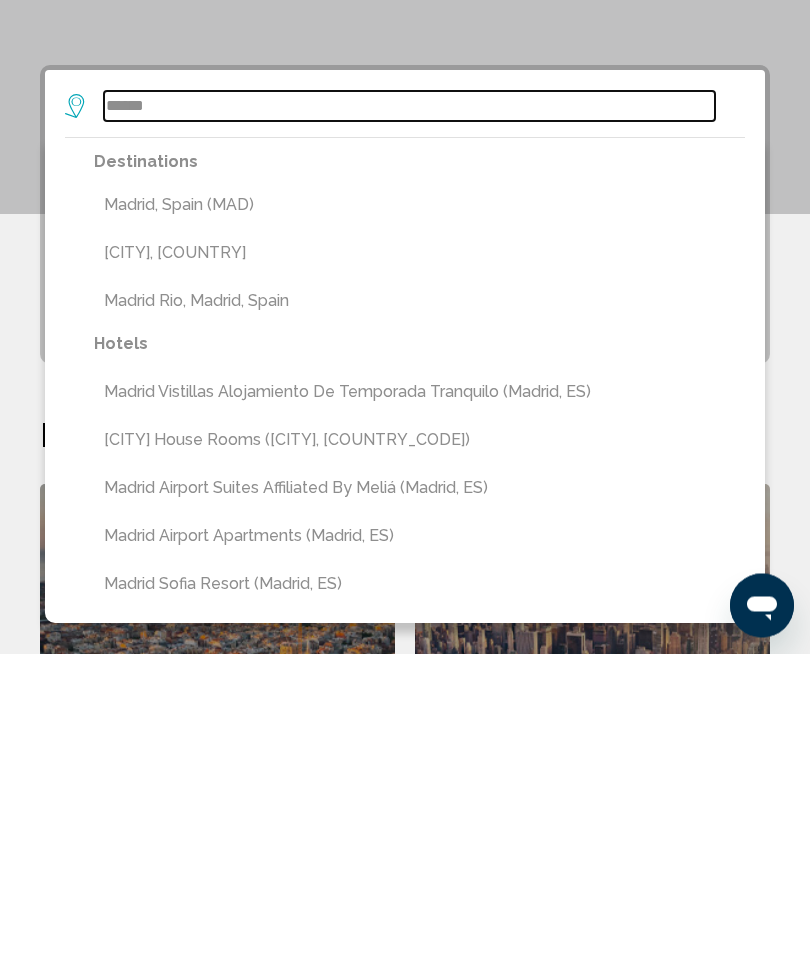 type on "**********" 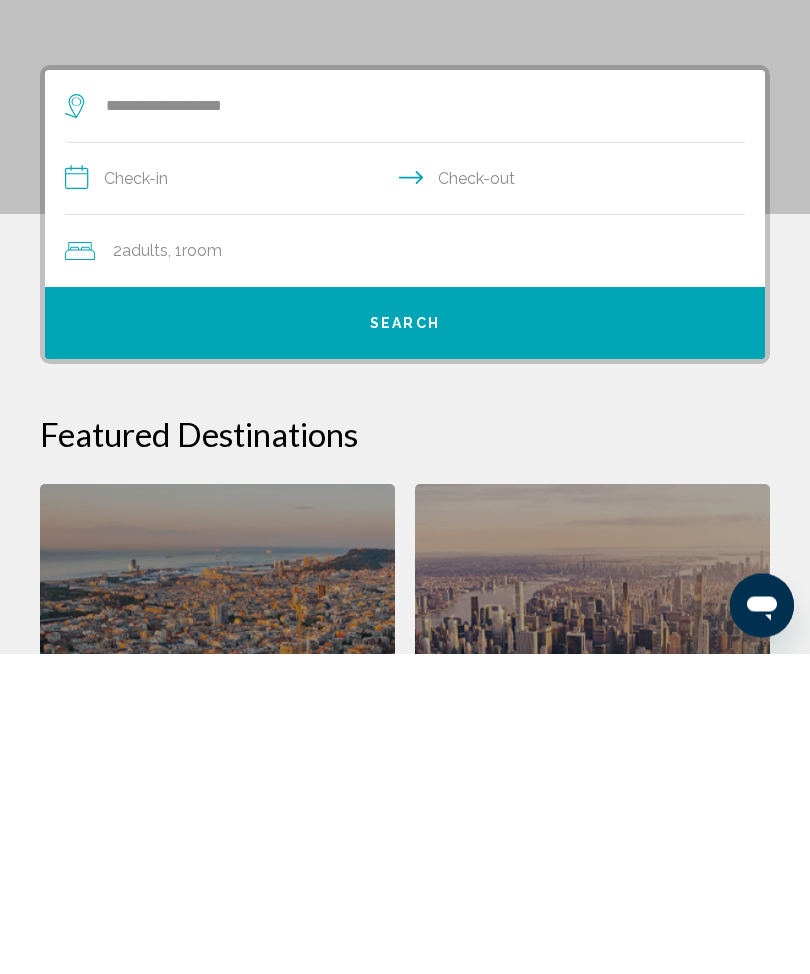 click on "**********" at bounding box center [409, 502] 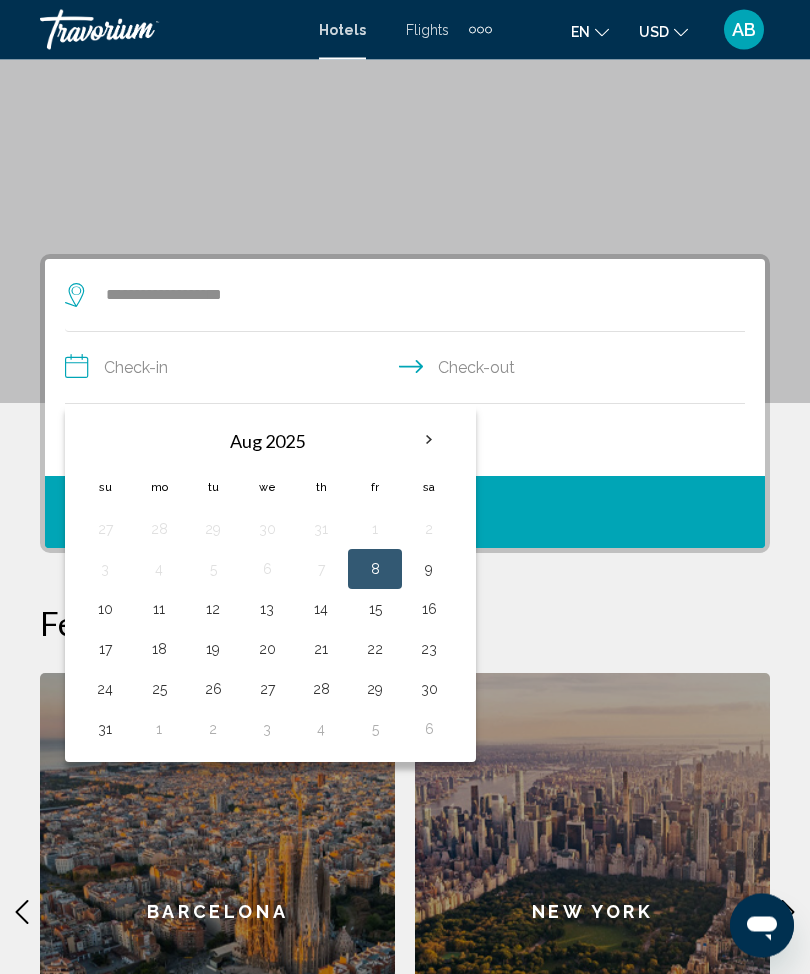 scroll, scrollTop: 195, scrollLeft: 0, axis: vertical 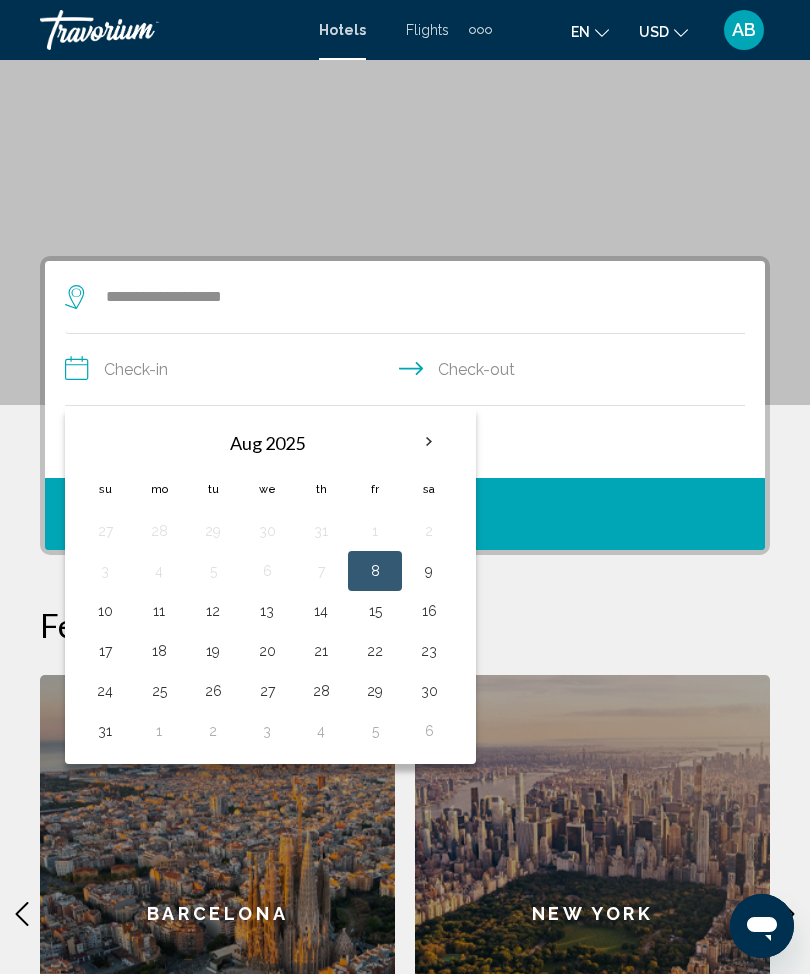 click at bounding box center [429, 442] 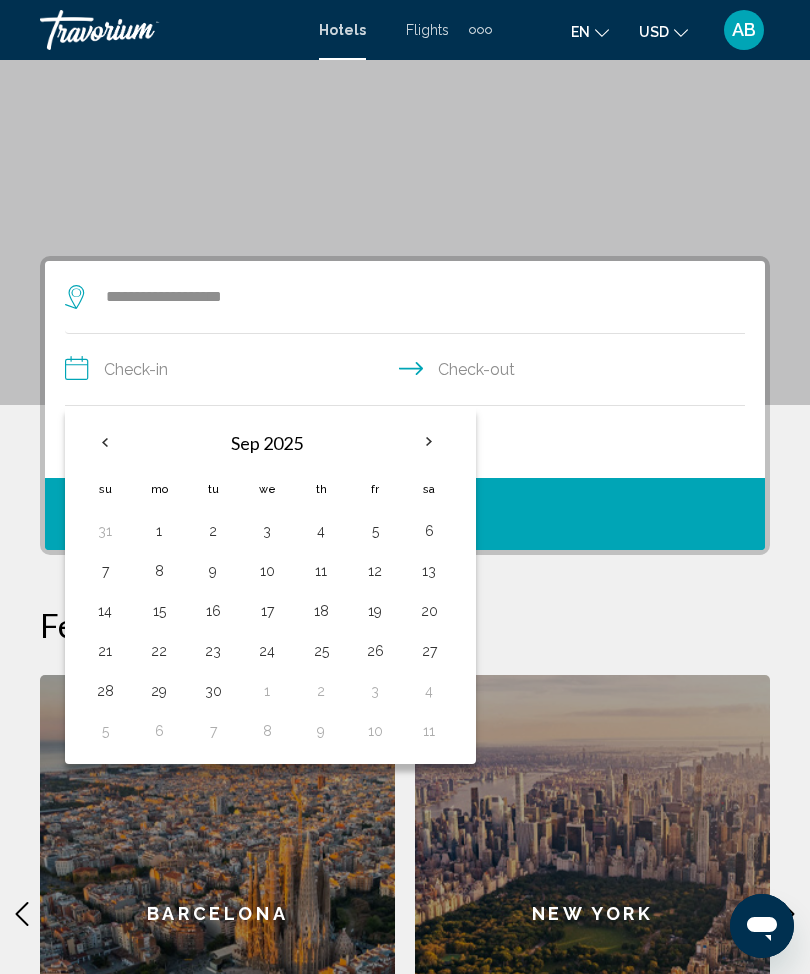 click on "22" at bounding box center (159, 651) 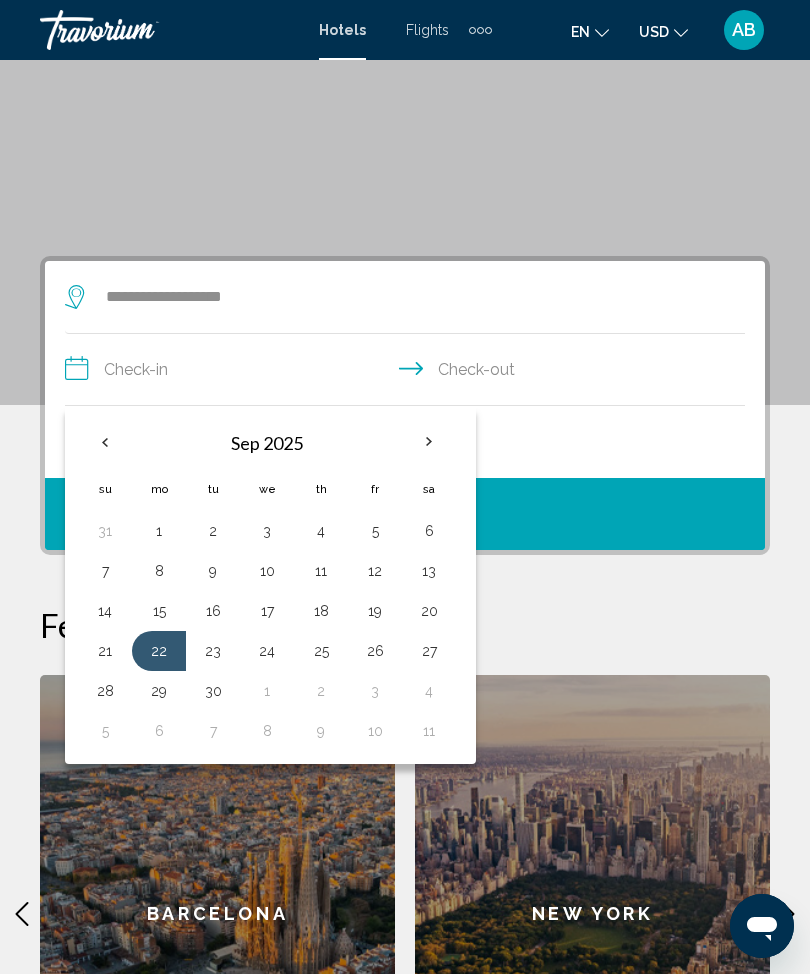 click on "25" at bounding box center [321, 651] 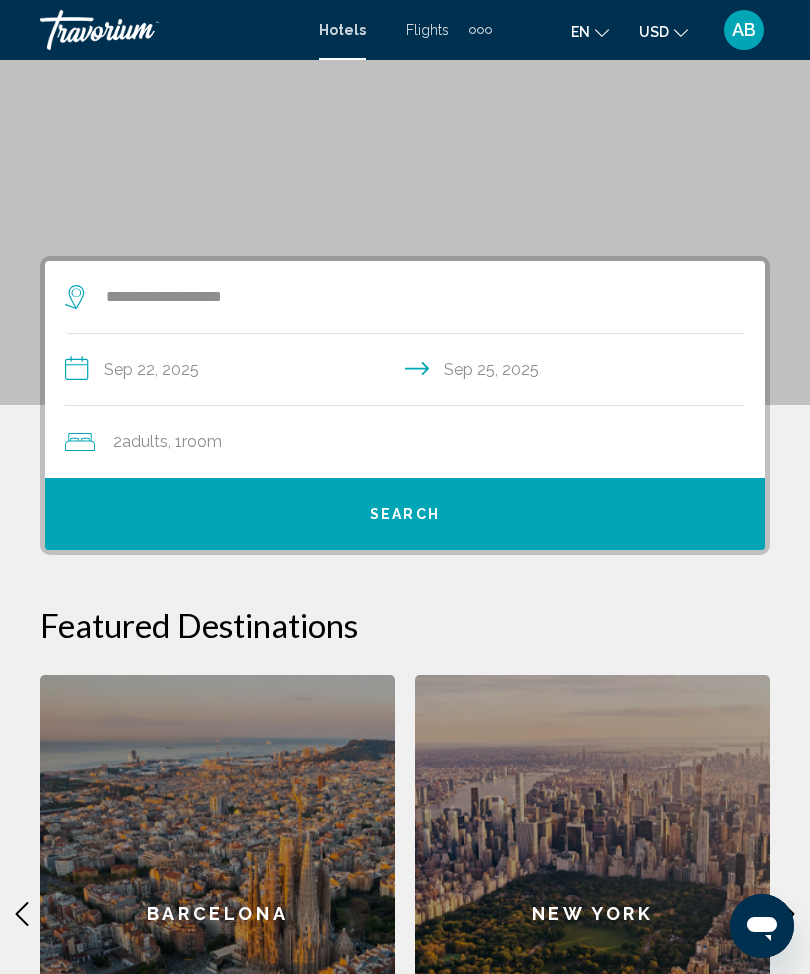 click on "Search" at bounding box center [405, 514] 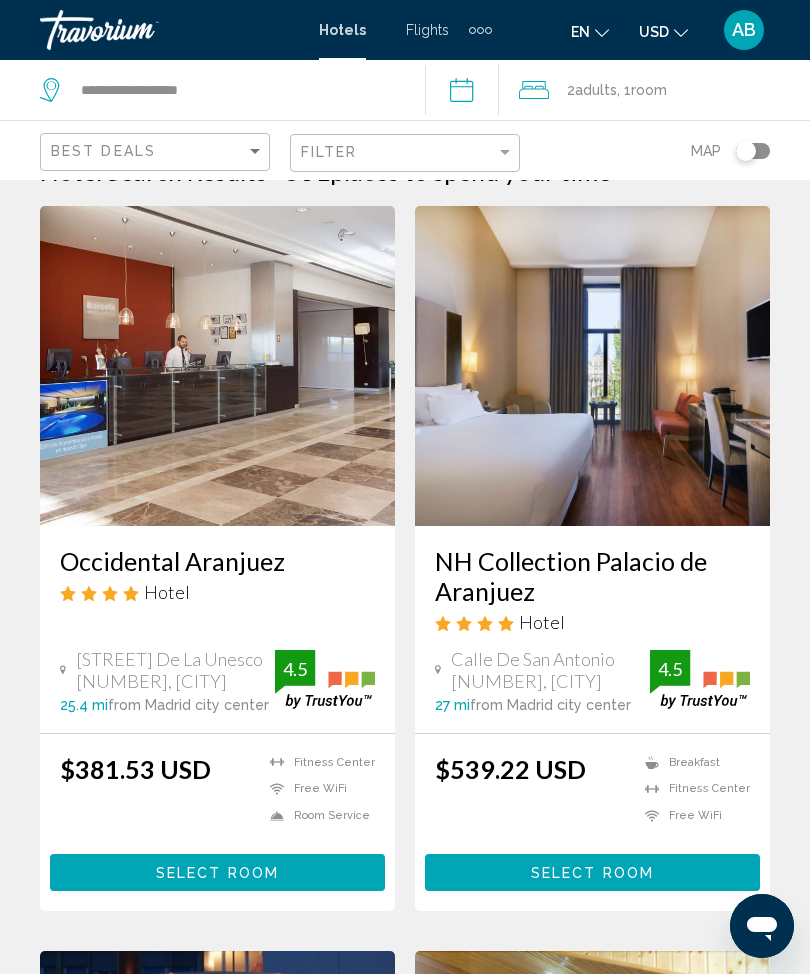 scroll, scrollTop: 0, scrollLeft: 0, axis: both 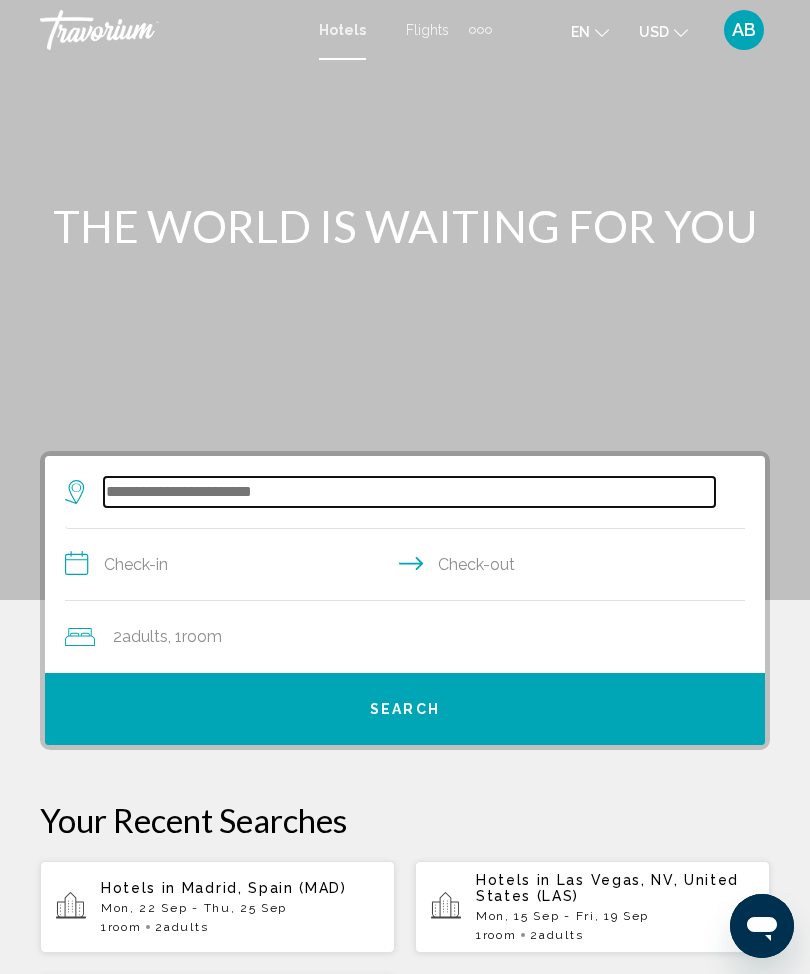 click at bounding box center [409, 492] 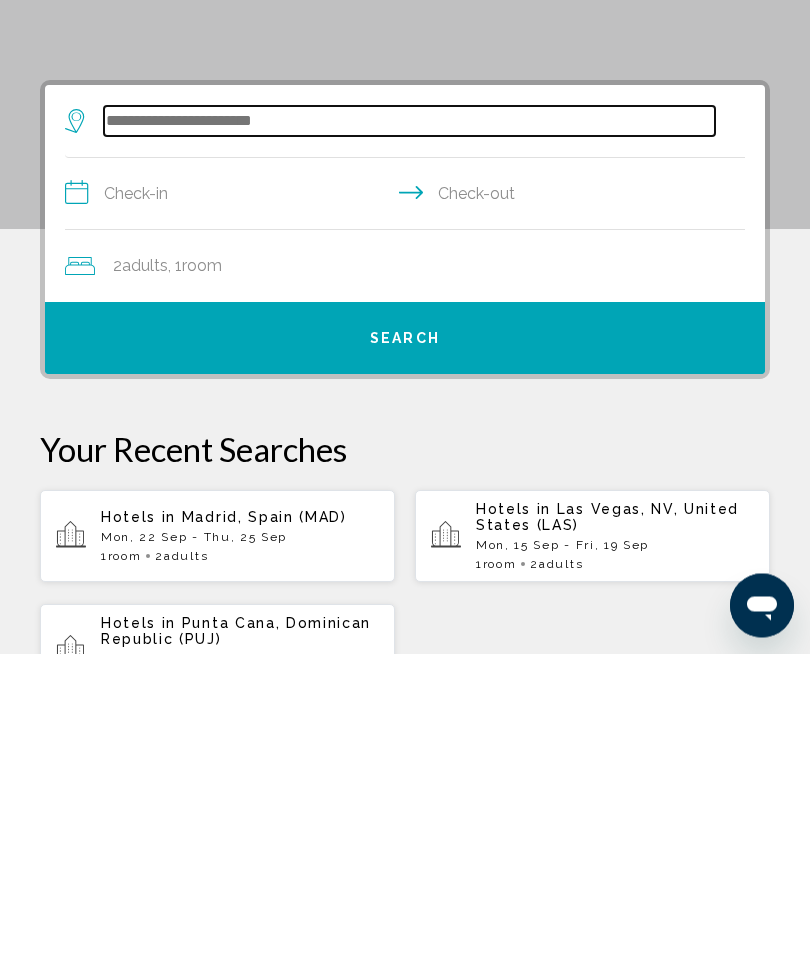 scroll, scrollTop: 65, scrollLeft: 0, axis: vertical 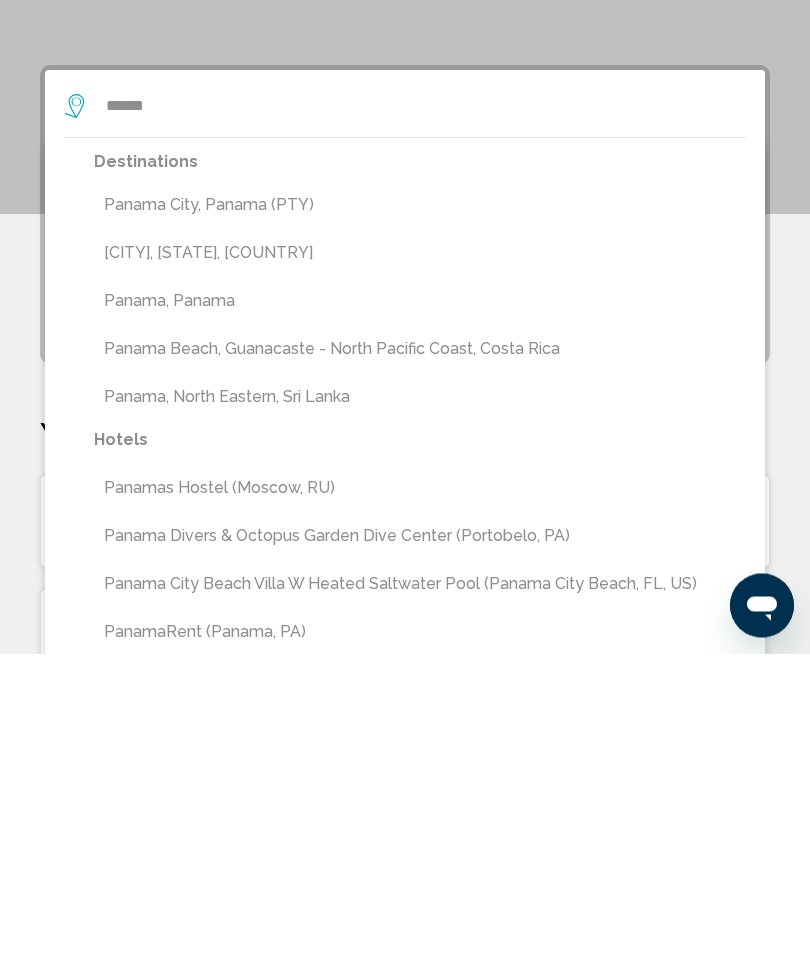 click on "Panama City, Panama (PTY)" at bounding box center (419, 526) 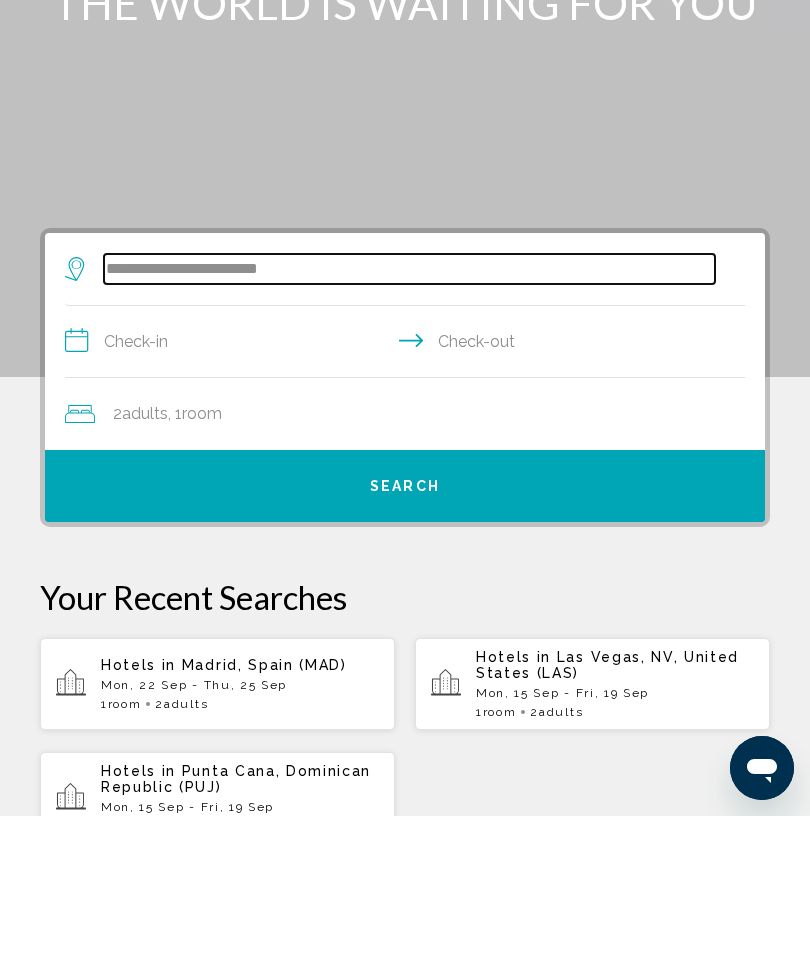 click on "**********" at bounding box center [409, 427] 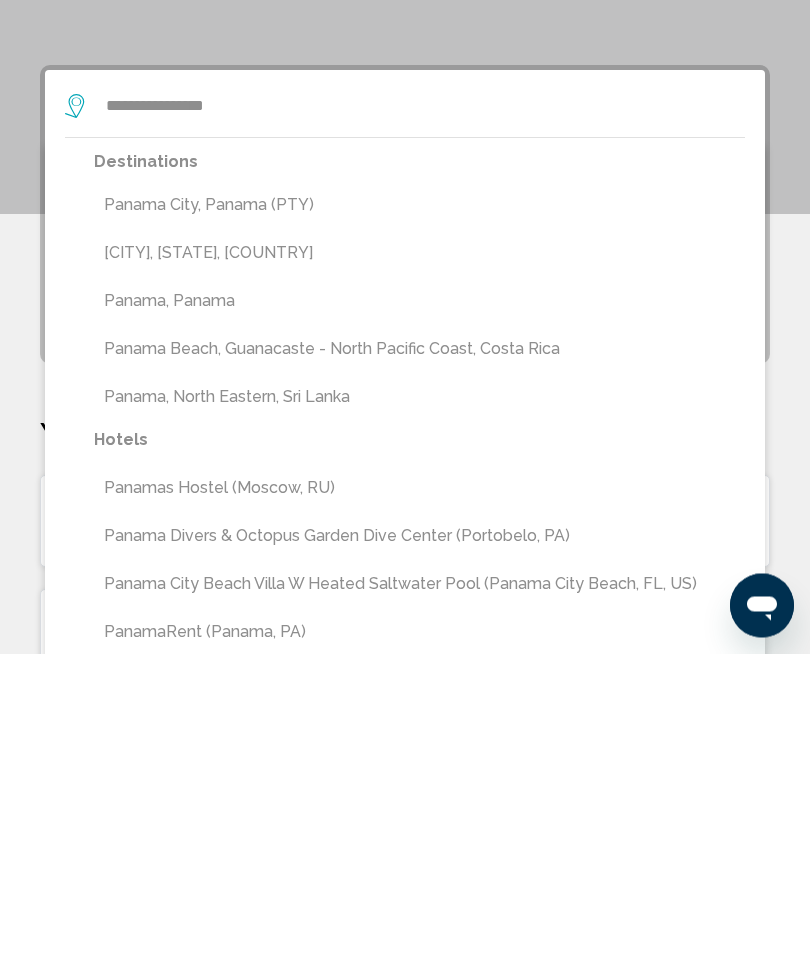 click on "Panama City, Panama (PTY)" at bounding box center [419, 526] 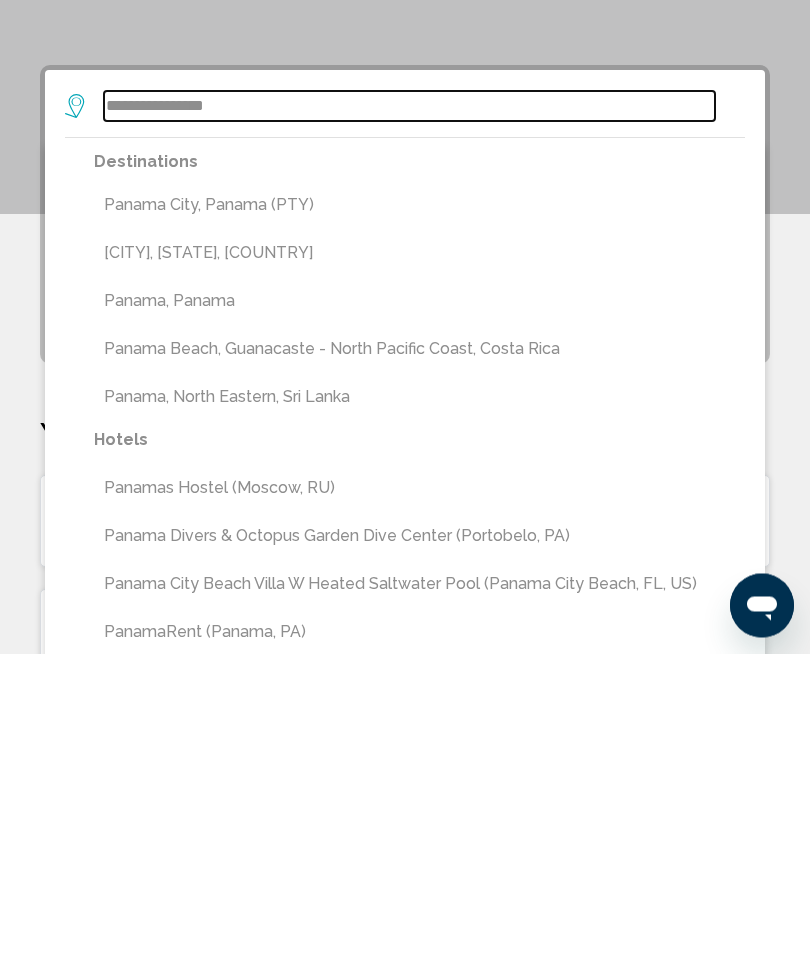 type on "**********" 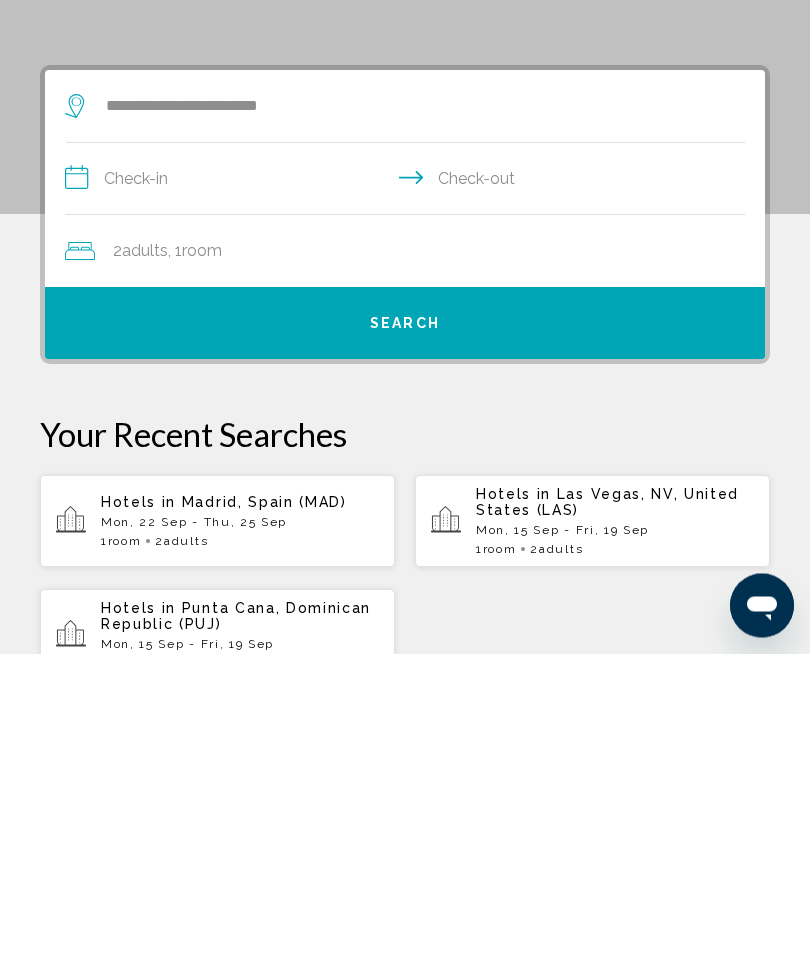 click on "**********" at bounding box center (409, 502) 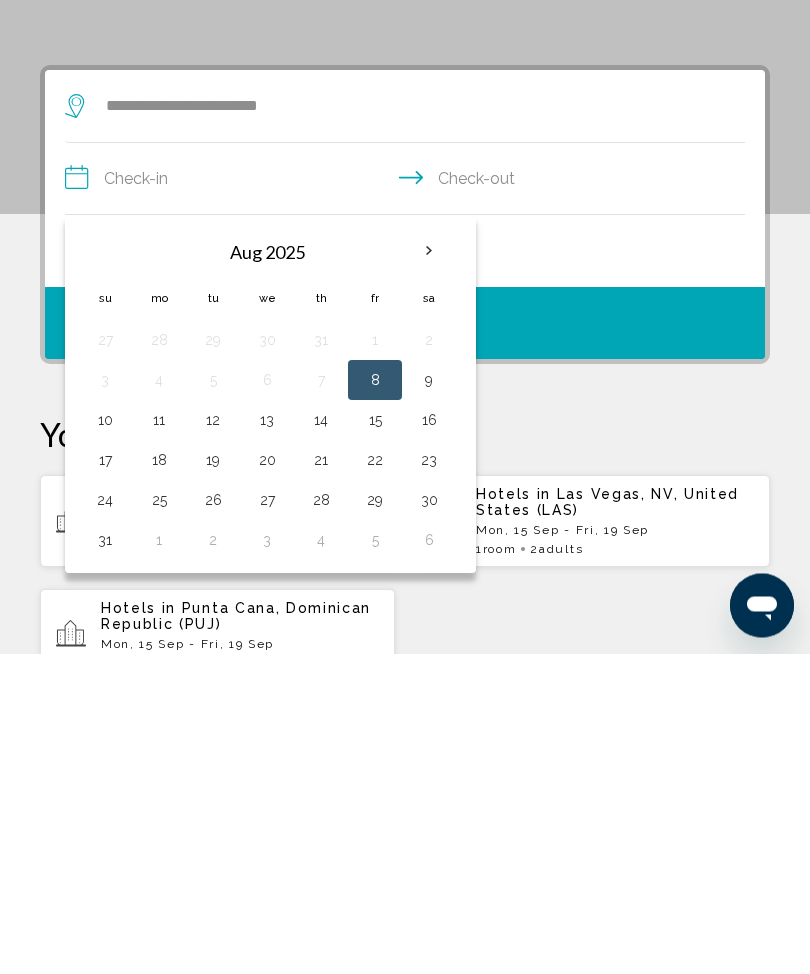 scroll, scrollTop: 386, scrollLeft: 0, axis: vertical 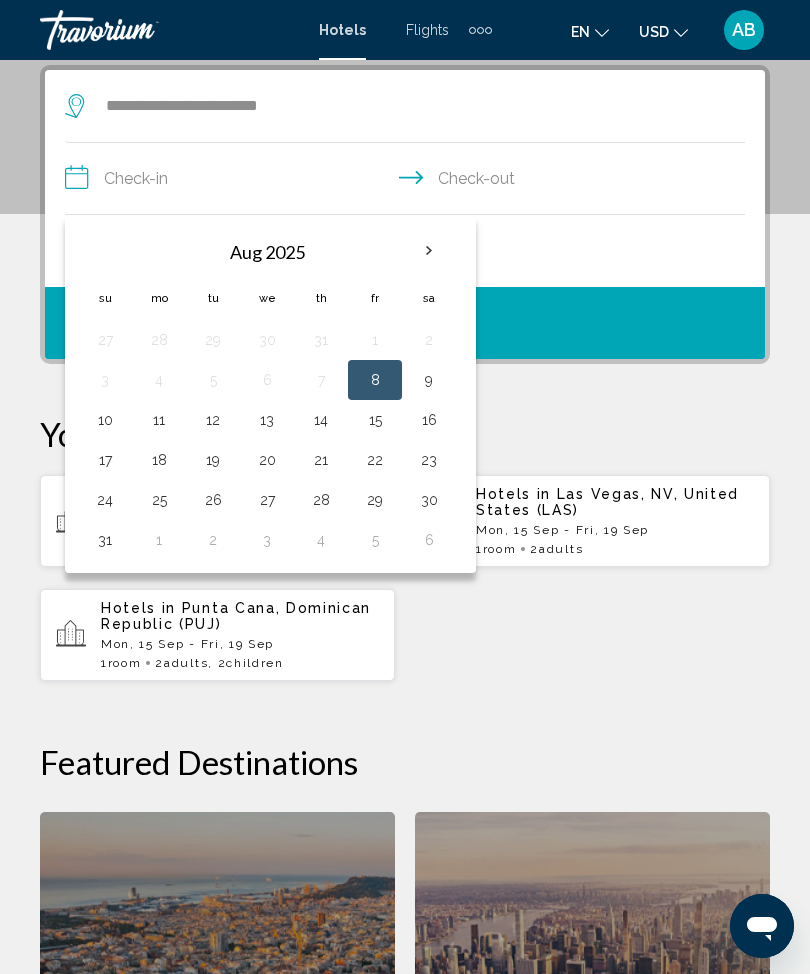click at bounding box center [429, 251] 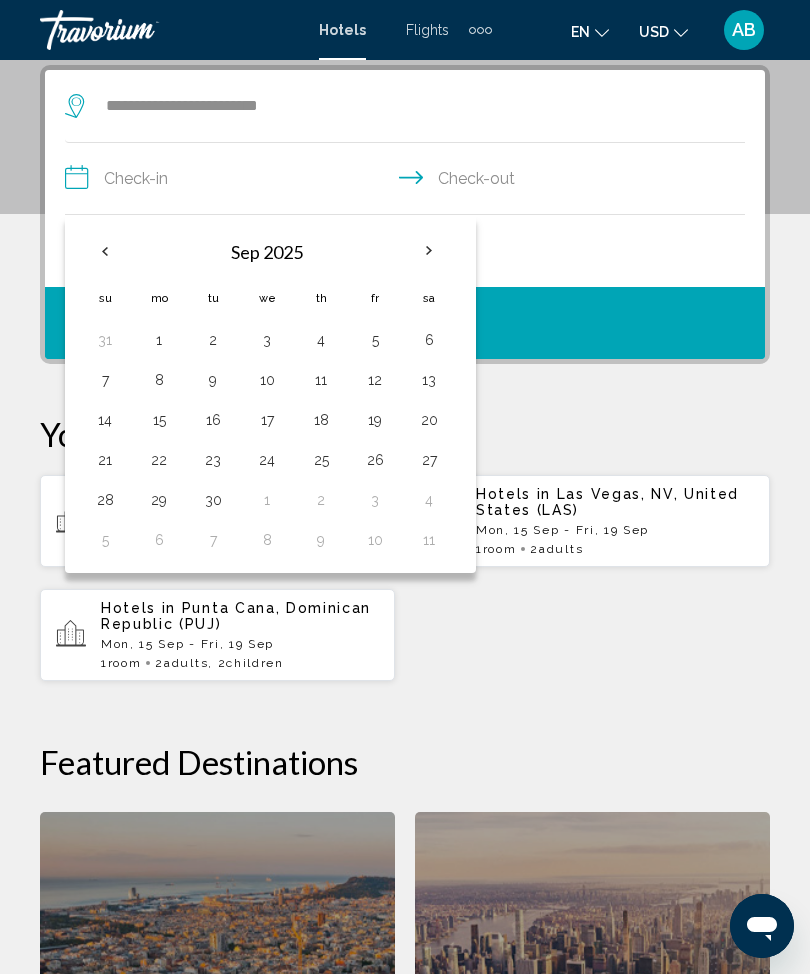 click at bounding box center [429, 251] 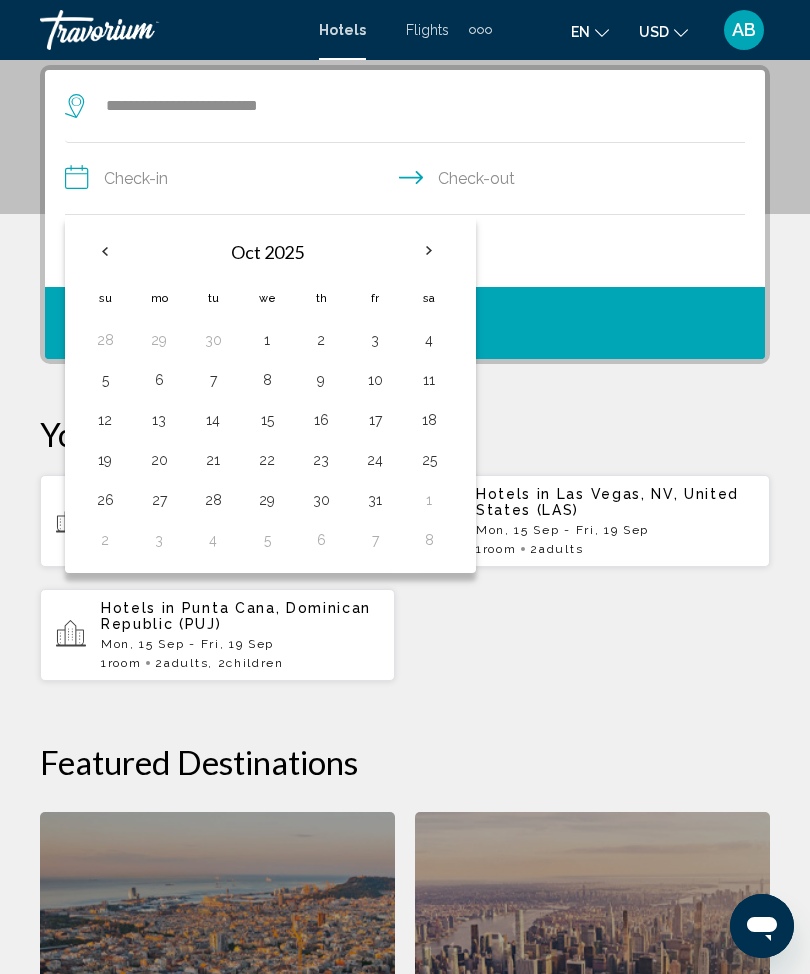 click on "9" at bounding box center [321, 380] 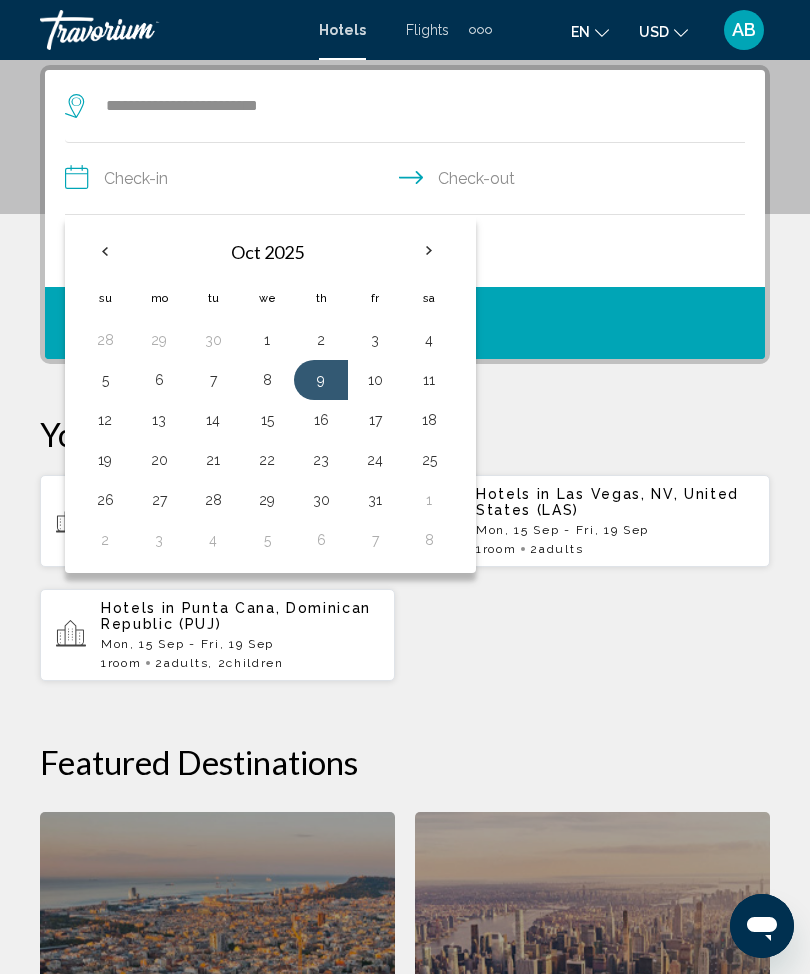 click on "8" at bounding box center [267, 380] 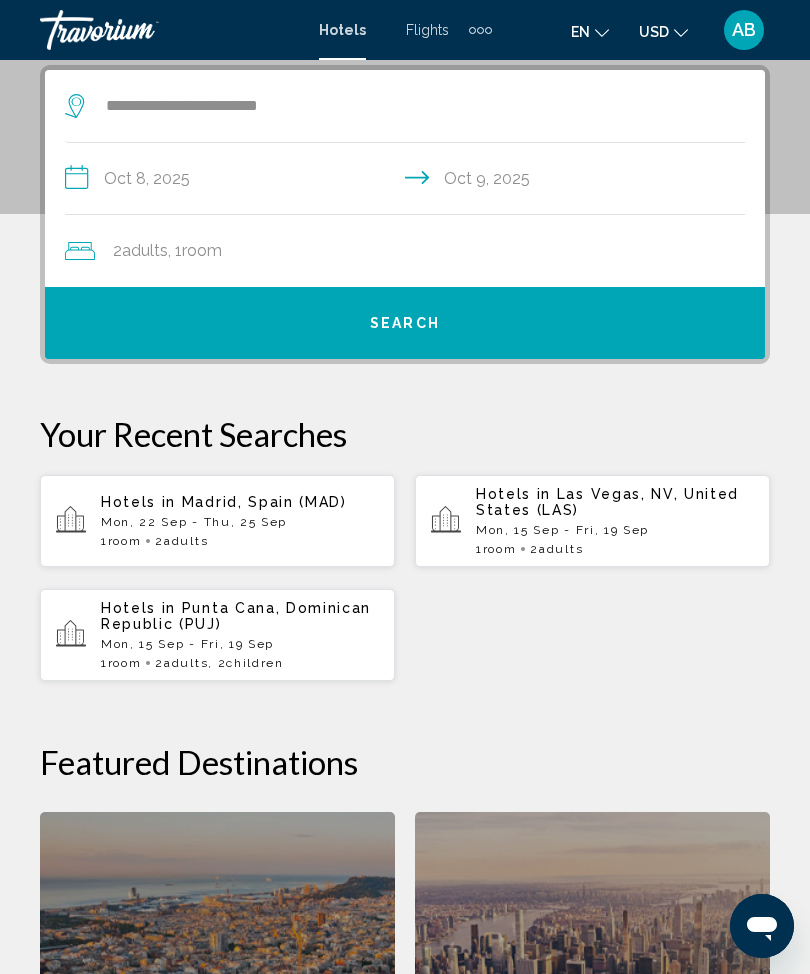 click on "**********" at bounding box center [409, 181] 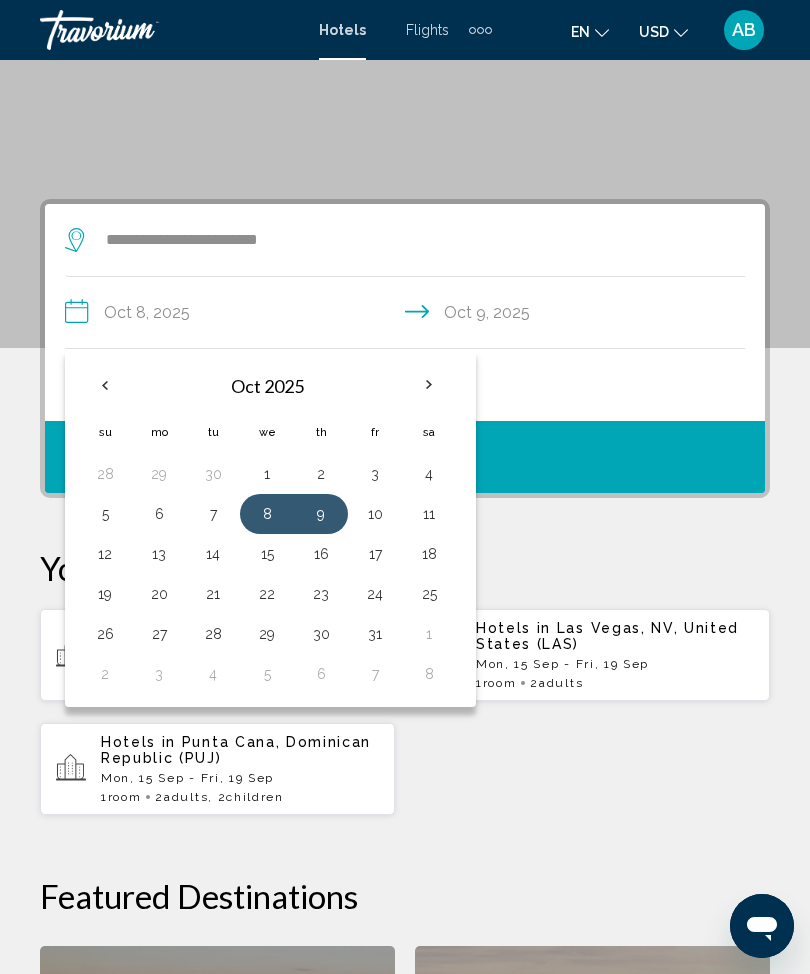 scroll, scrollTop: 252, scrollLeft: 0, axis: vertical 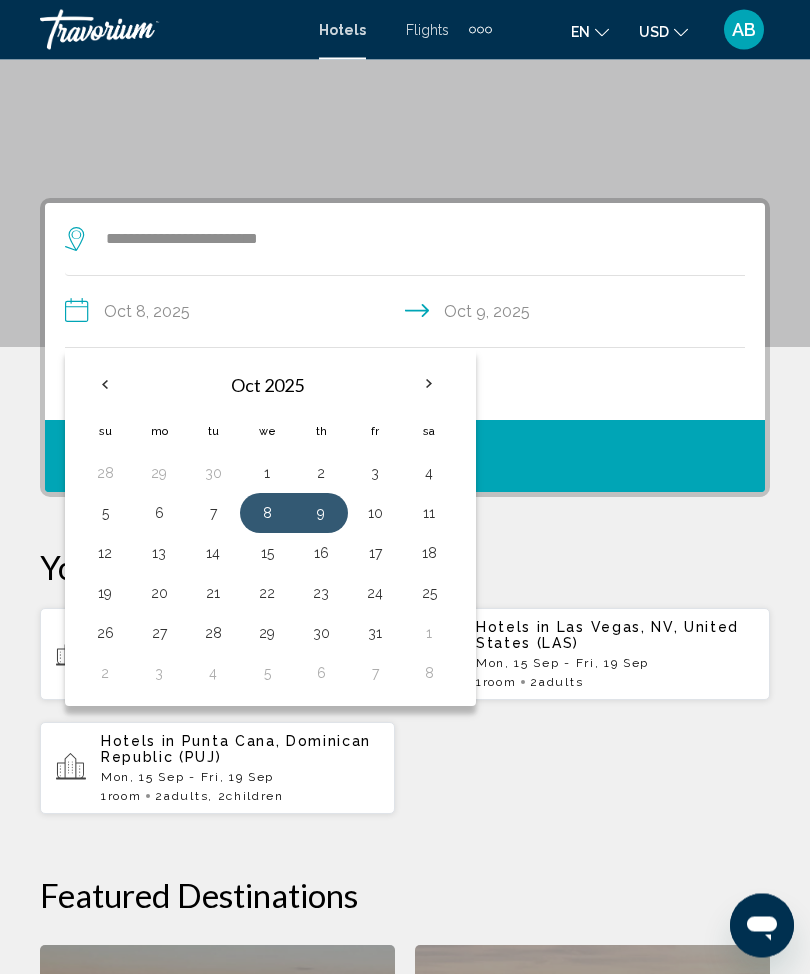 click on "7" at bounding box center [213, 514] 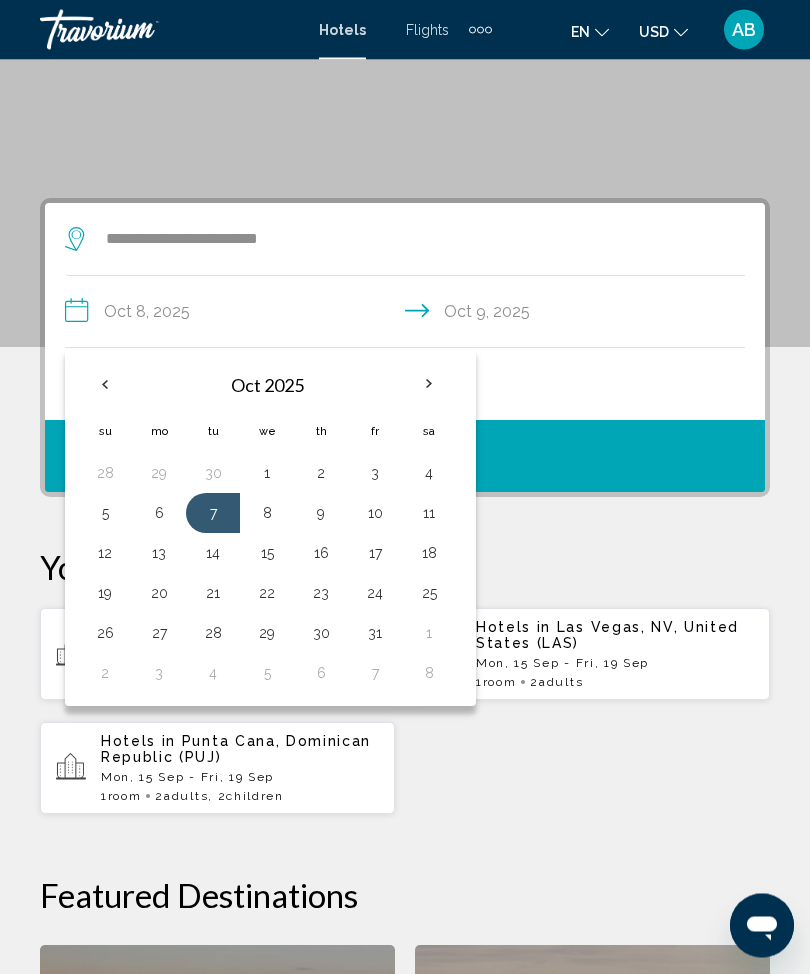 click on "10" at bounding box center (375, 514) 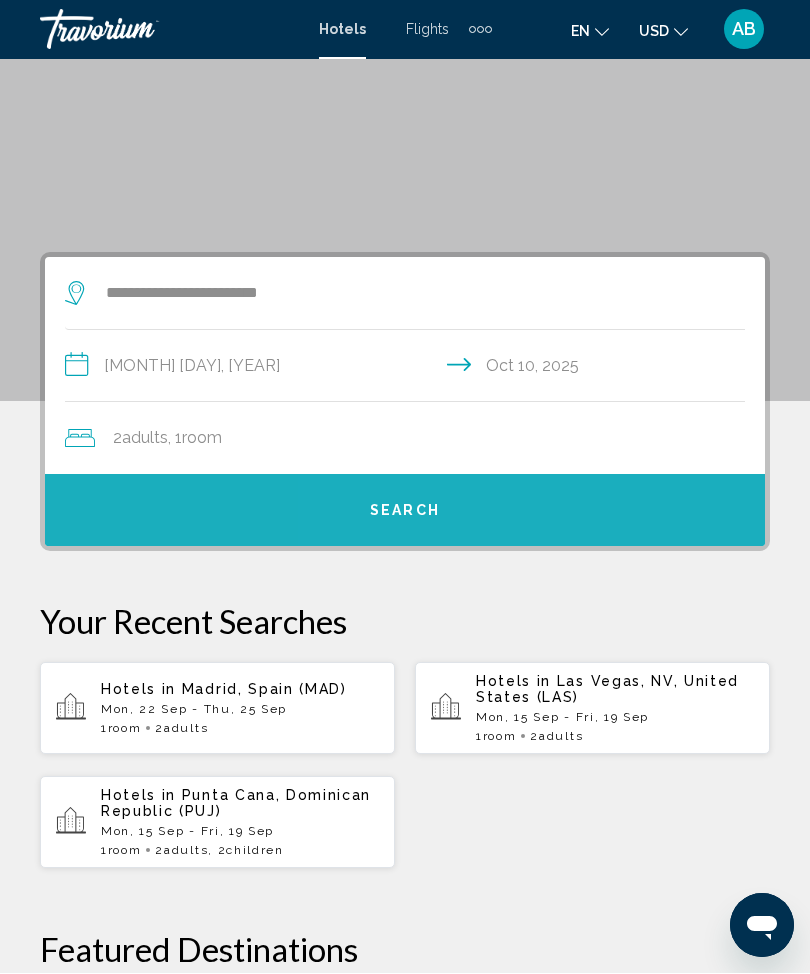 click on "Search" at bounding box center (405, 511) 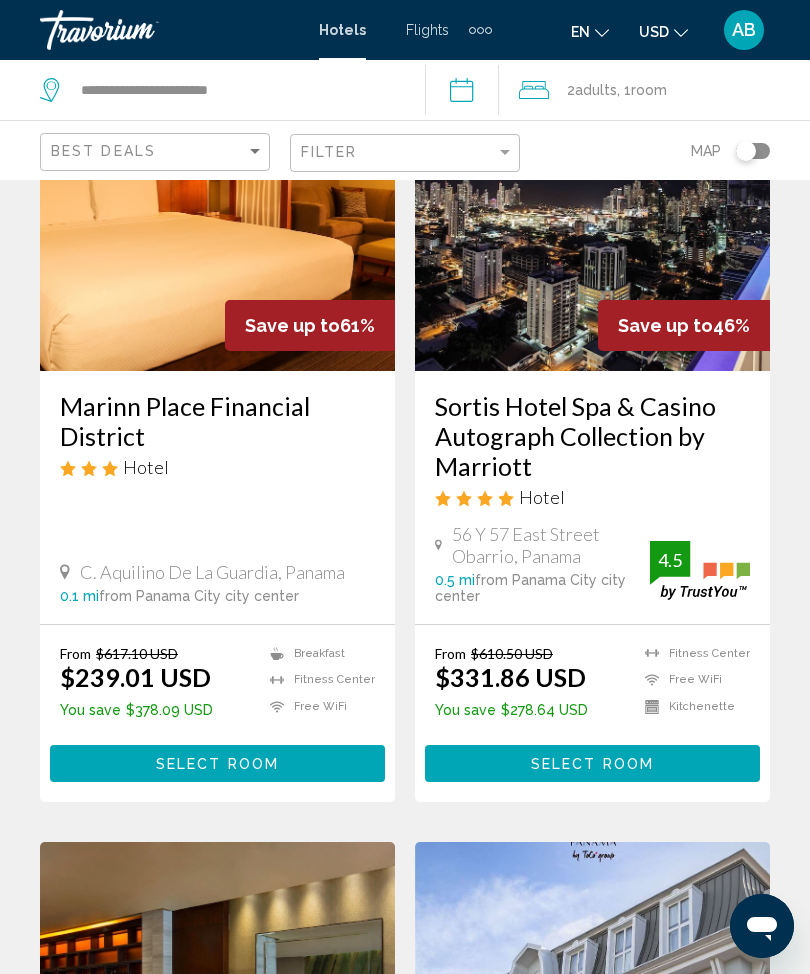scroll, scrollTop: 0, scrollLeft: 0, axis: both 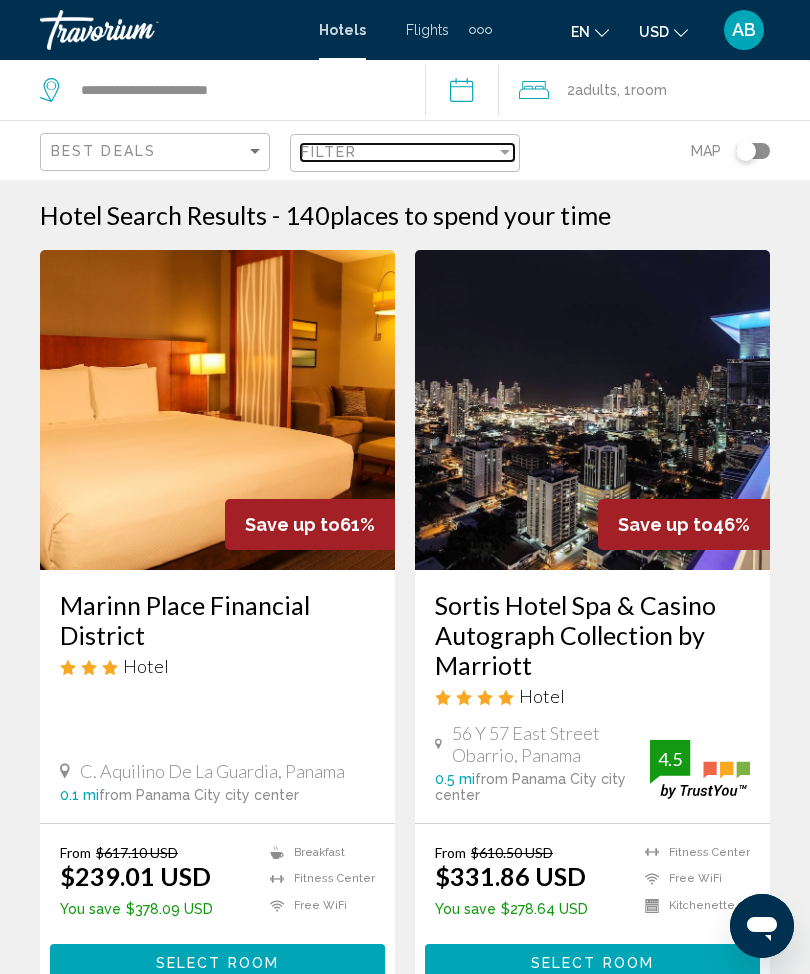 click at bounding box center [505, 152] 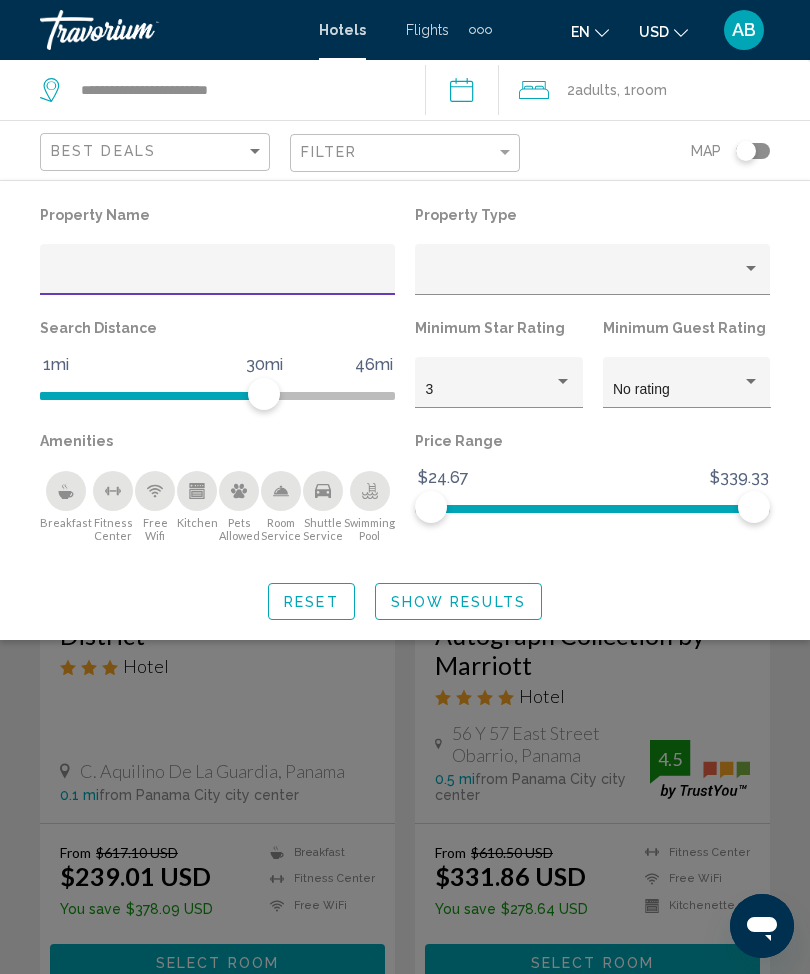 click at bounding box center (218, 277) 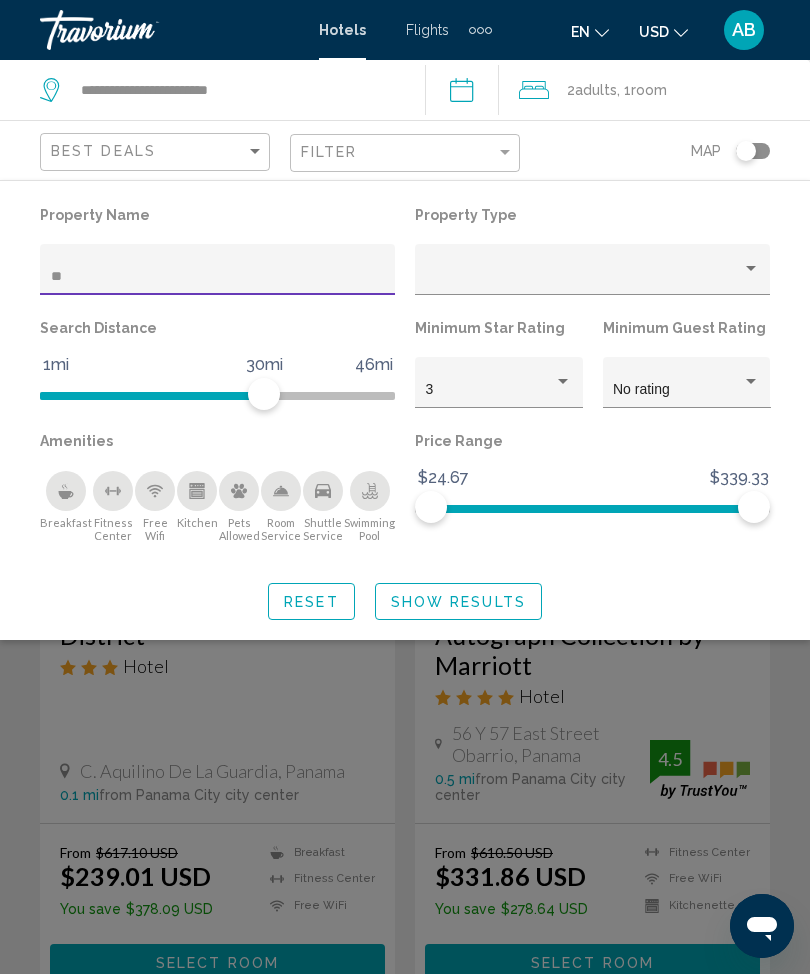 type on "***" 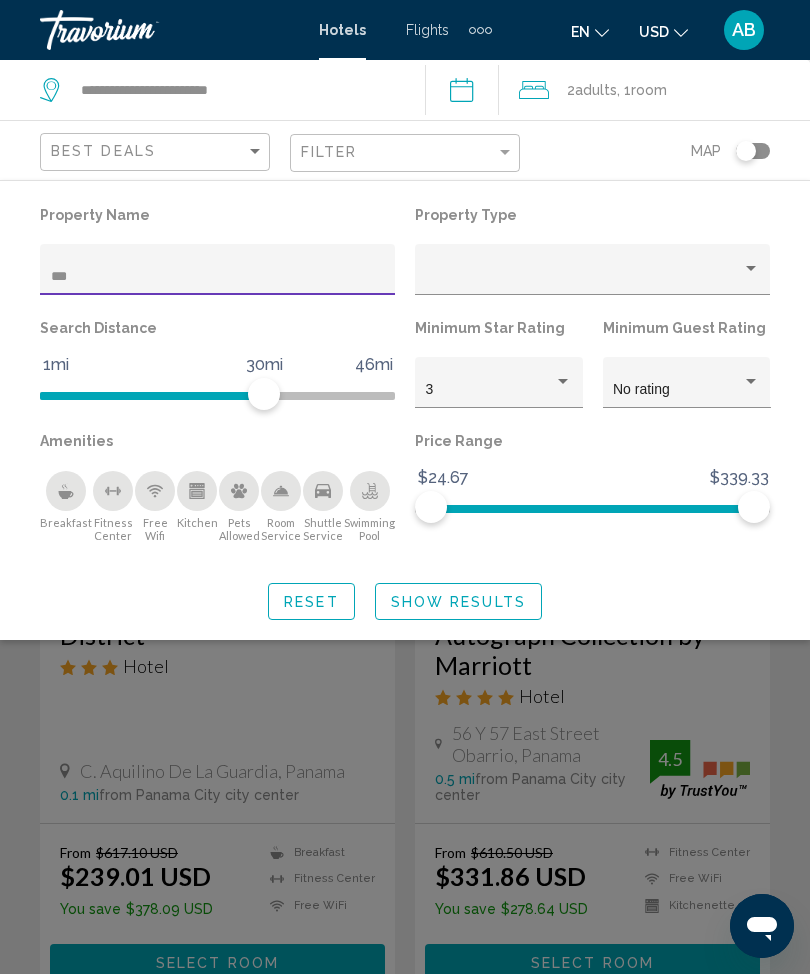 click on "Show Results" 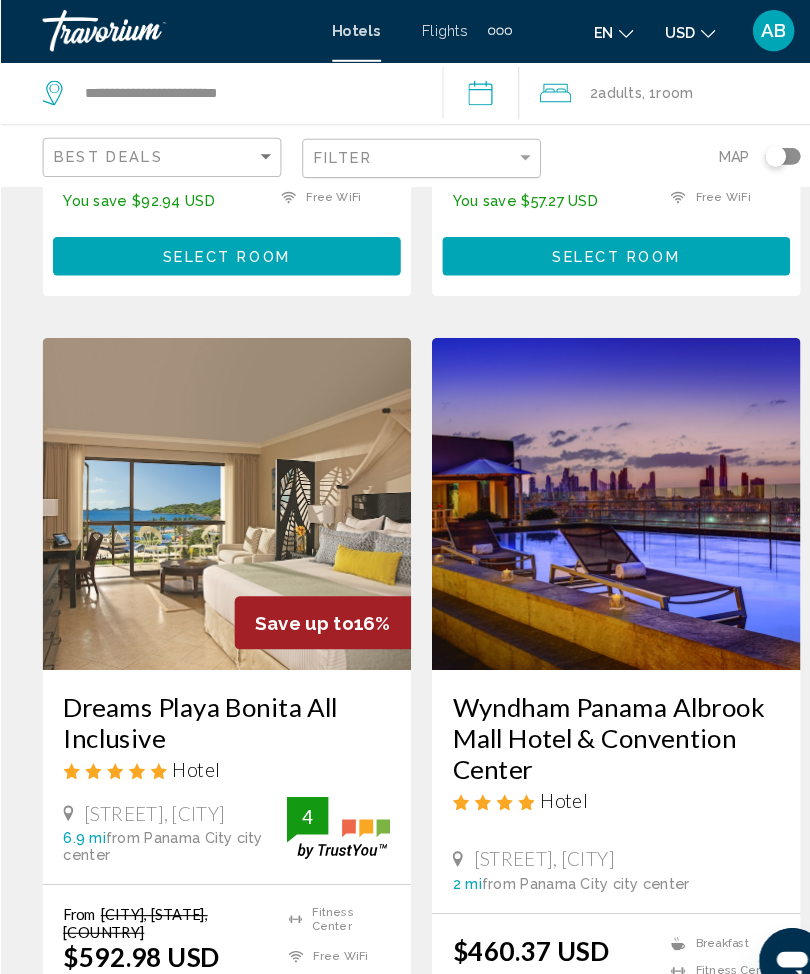 scroll, scrollTop: 718, scrollLeft: 0, axis: vertical 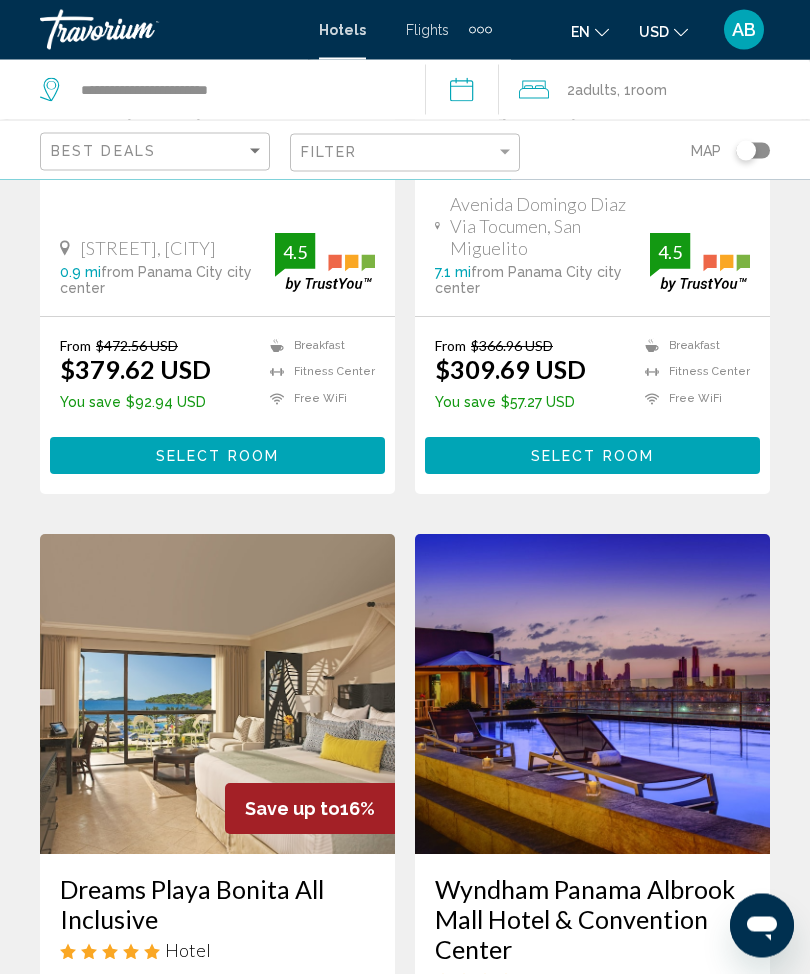 click at bounding box center (217, 695) 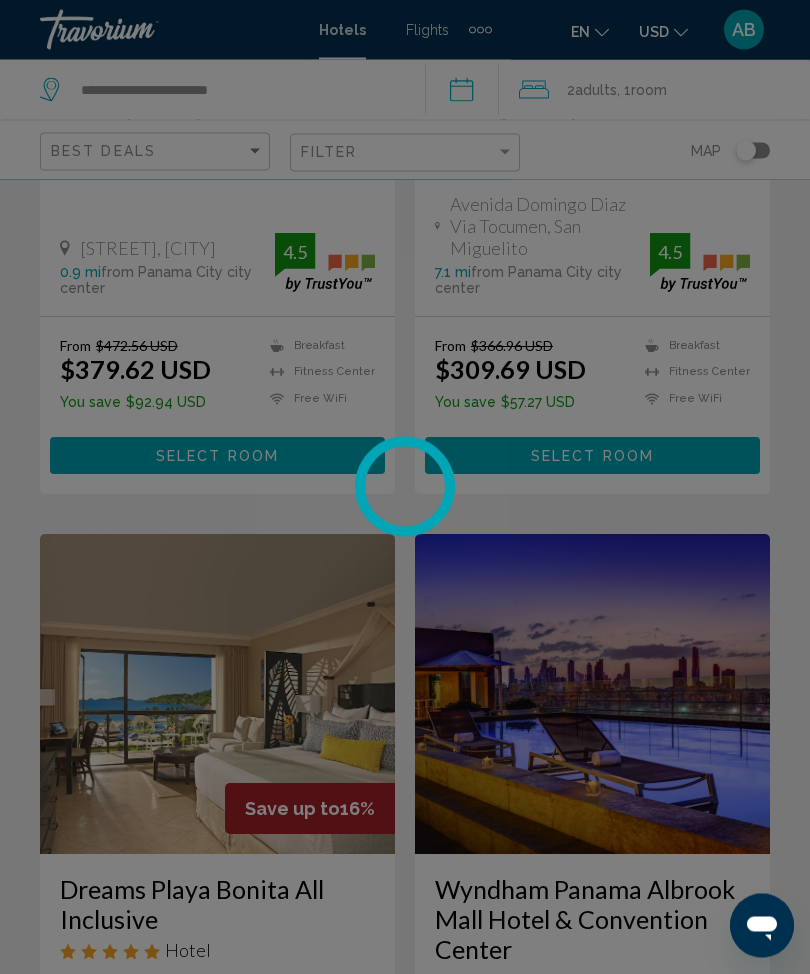 scroll, scrollTop: 499, scrollLeft: 0, axis: vertical 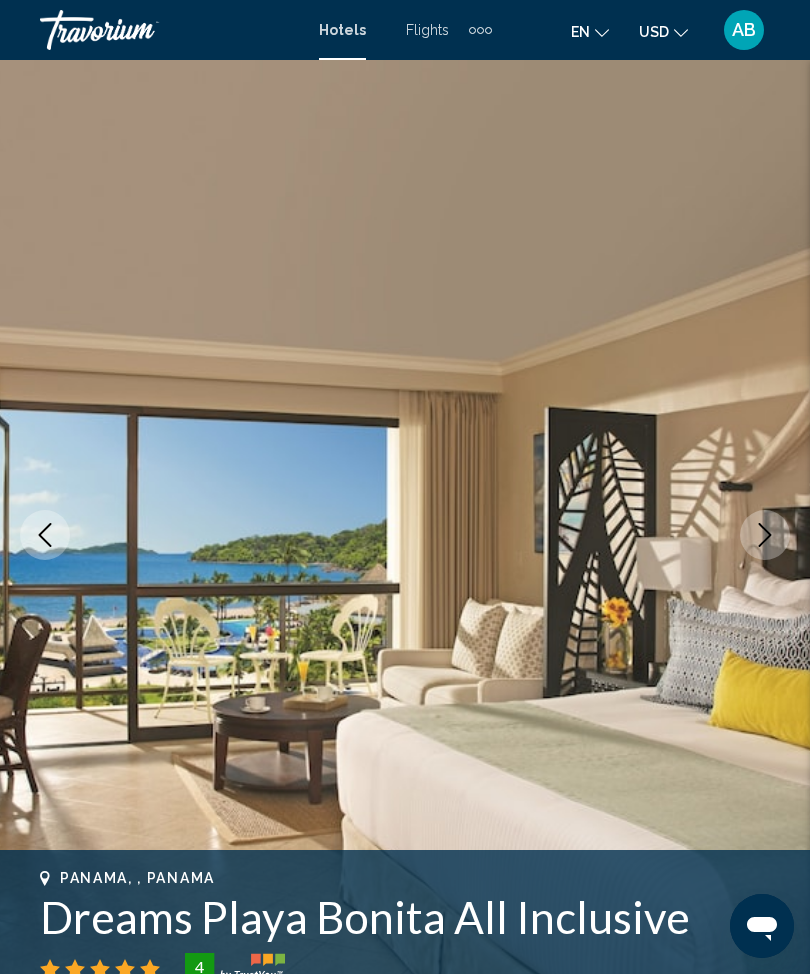 click 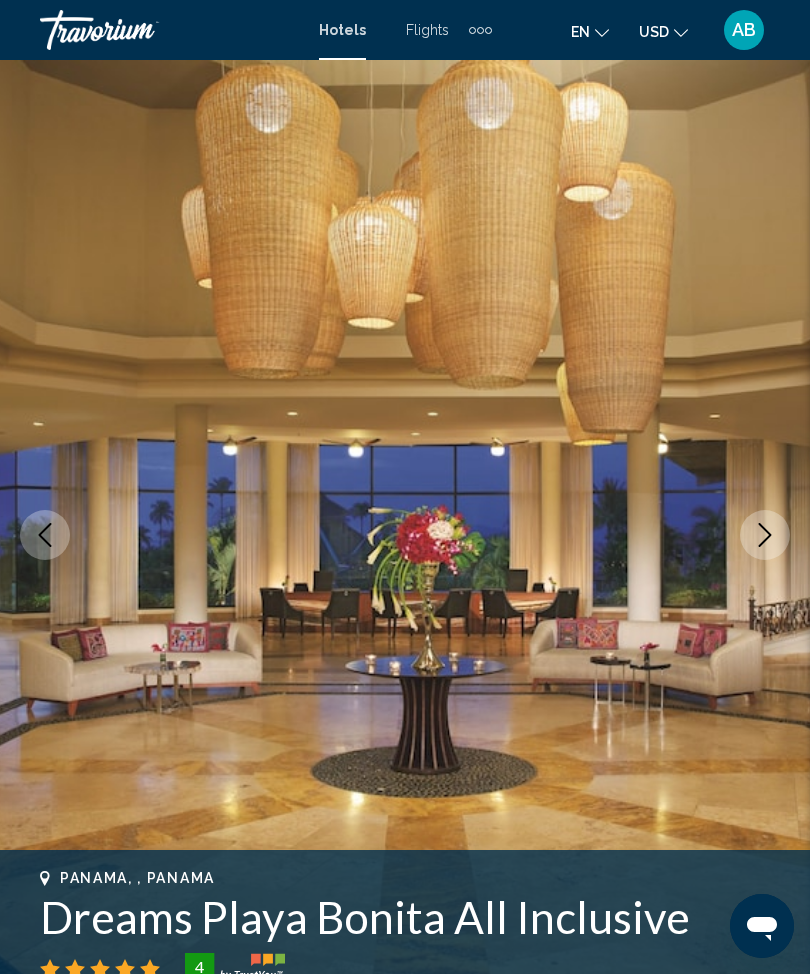 click at bounding box center (405, 535) 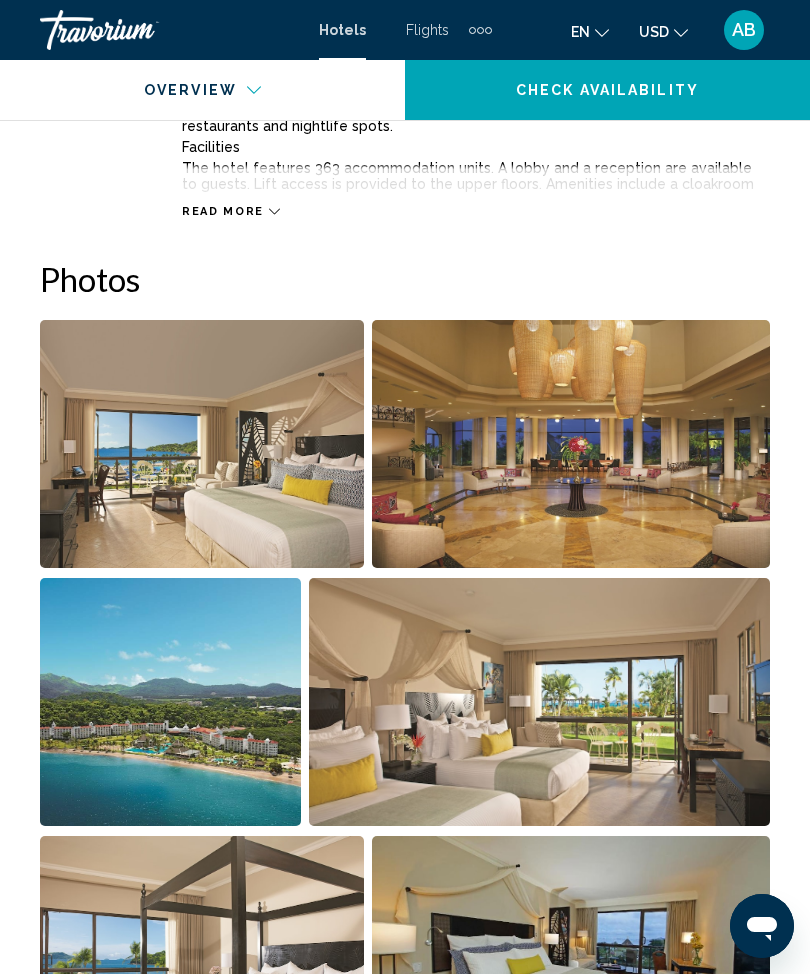 scroll, scrollTop: 1191, scrollLeft: 0, axis: vertical 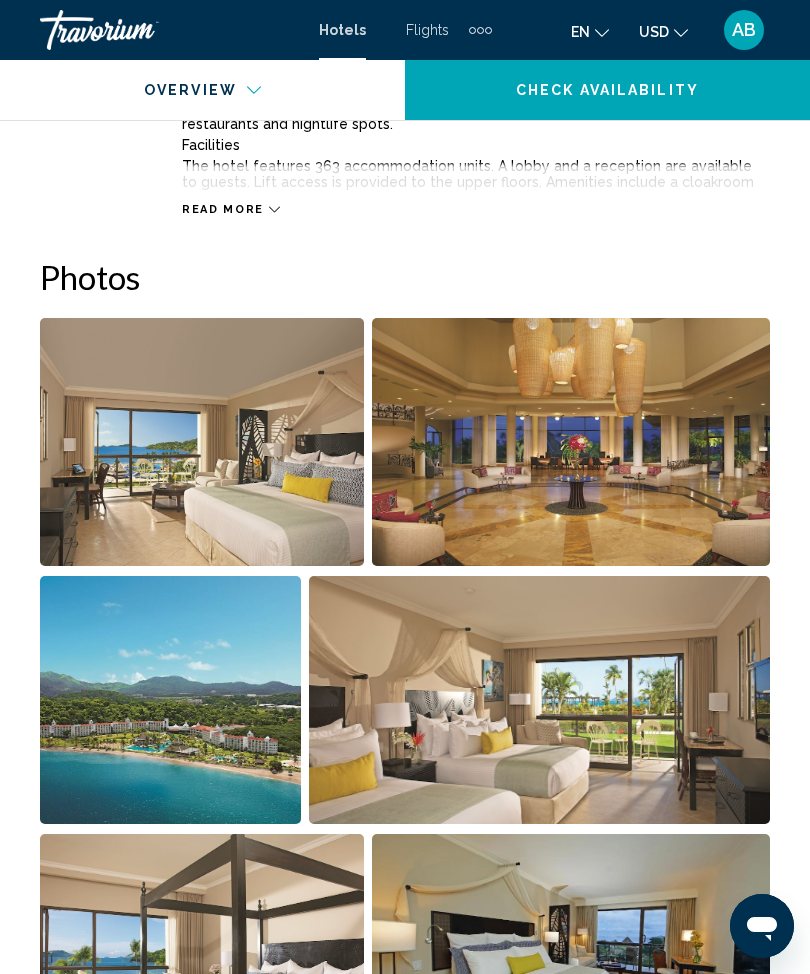 click at bounding box center [202, 442] 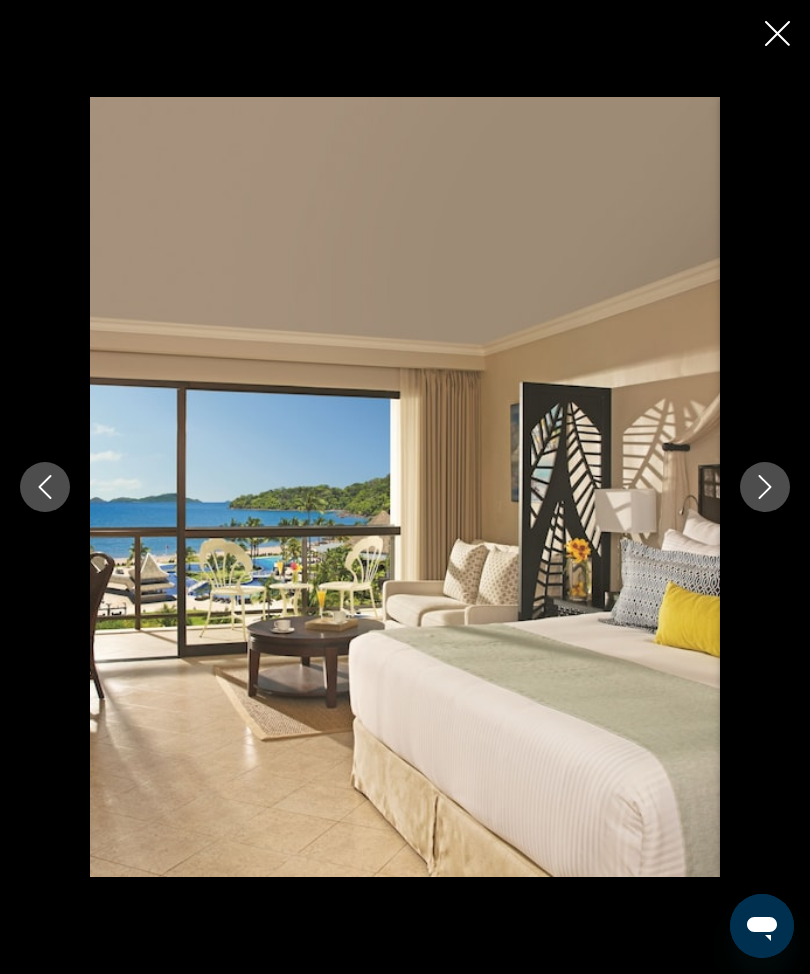 click 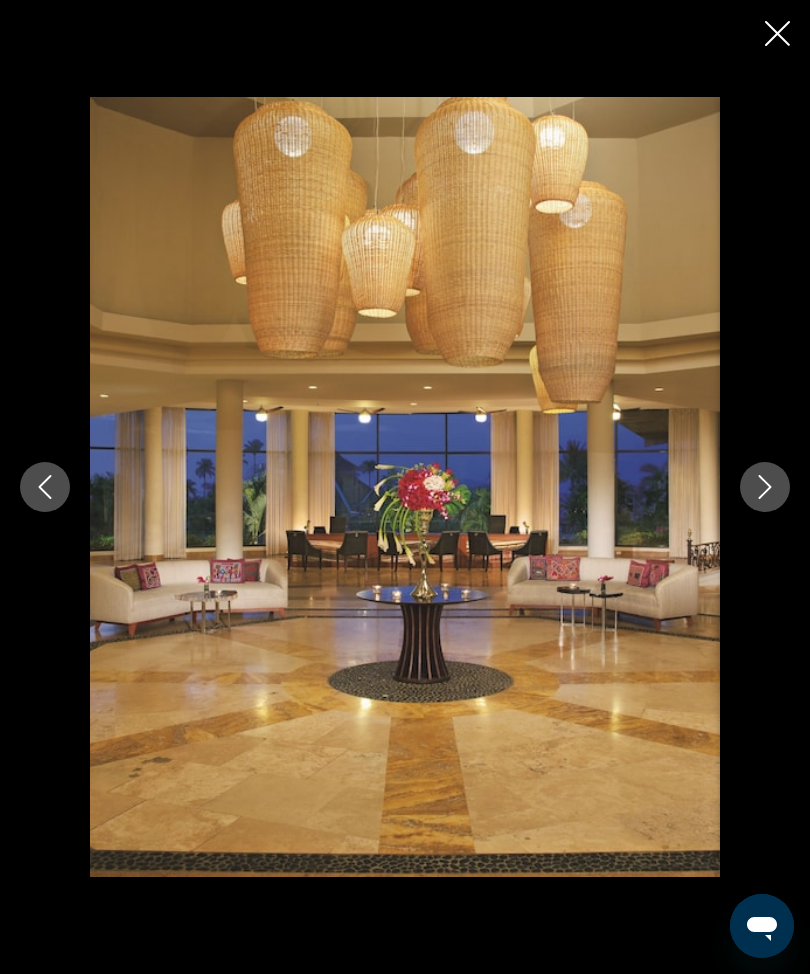 click at bounding box center [765, 487] 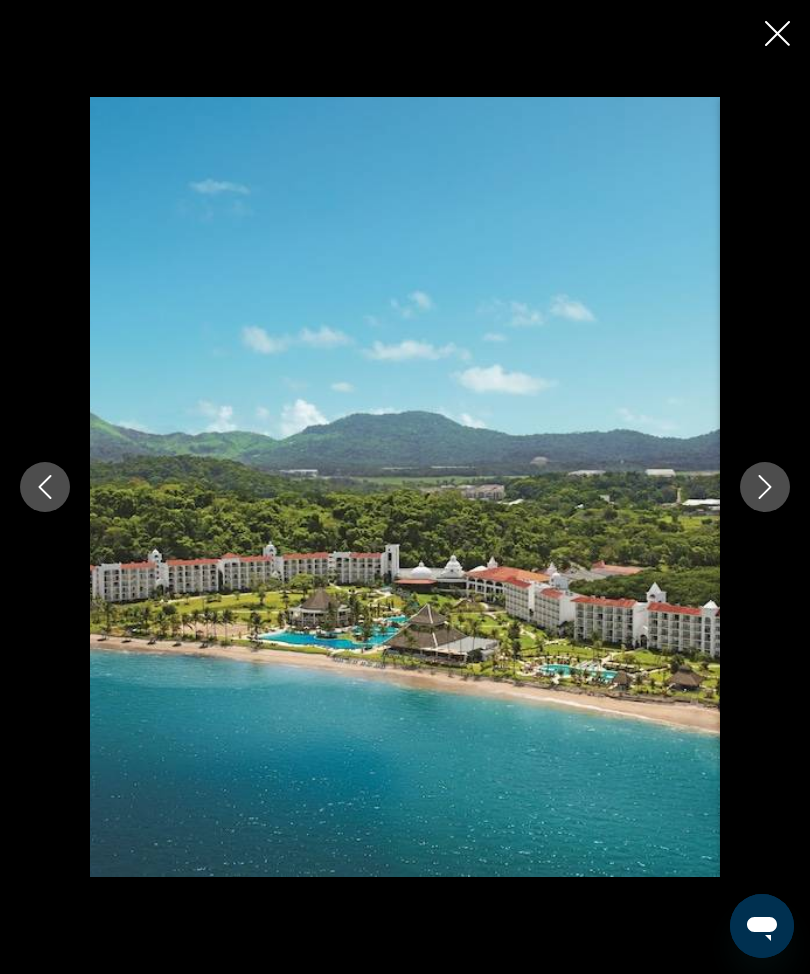 click 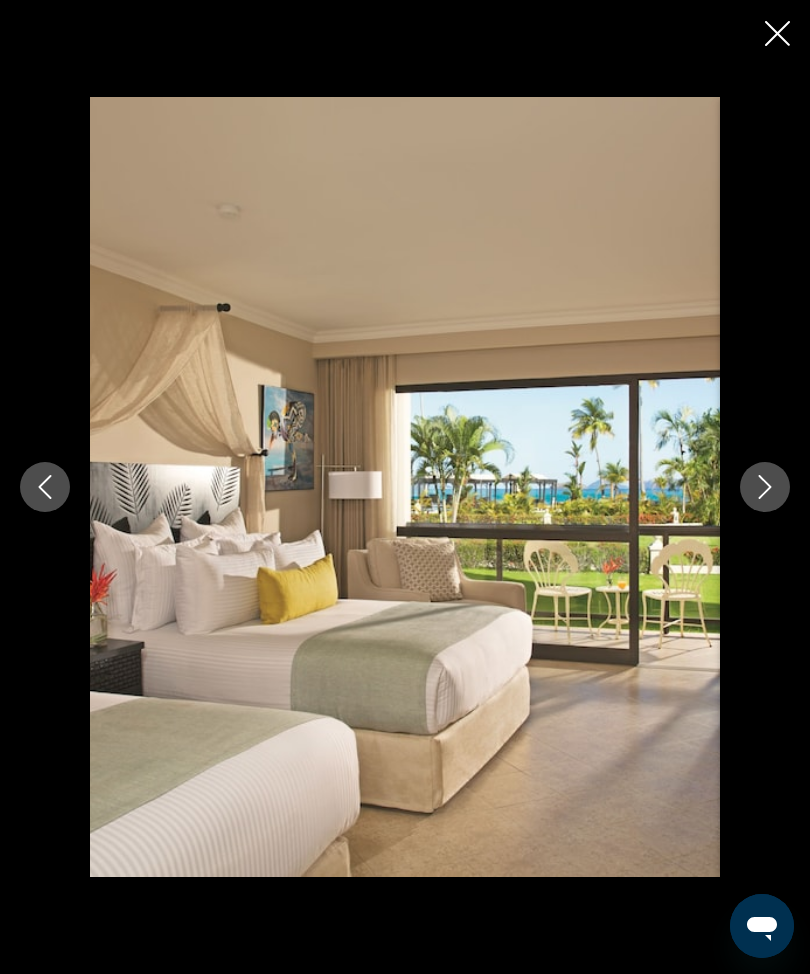 click 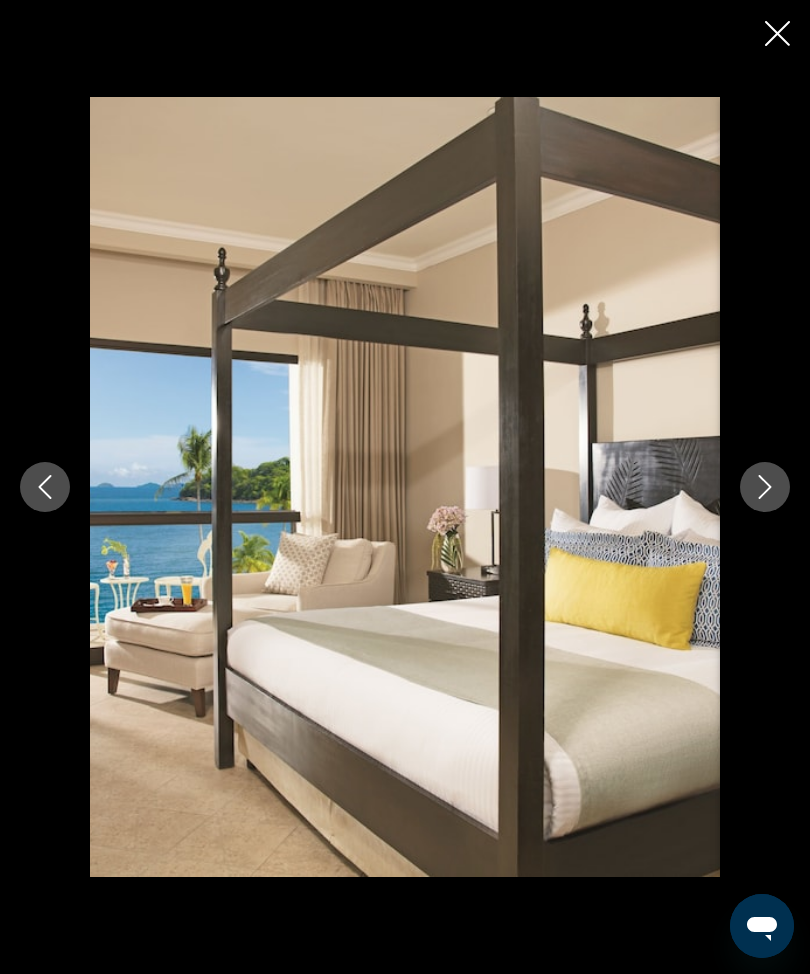 click 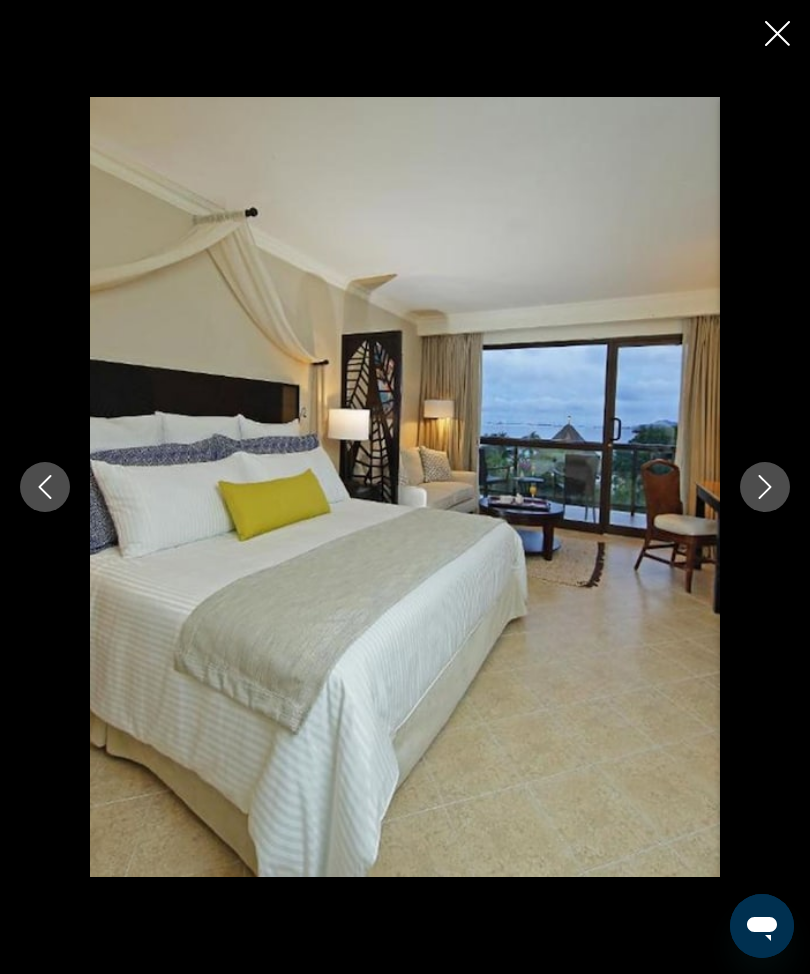 click 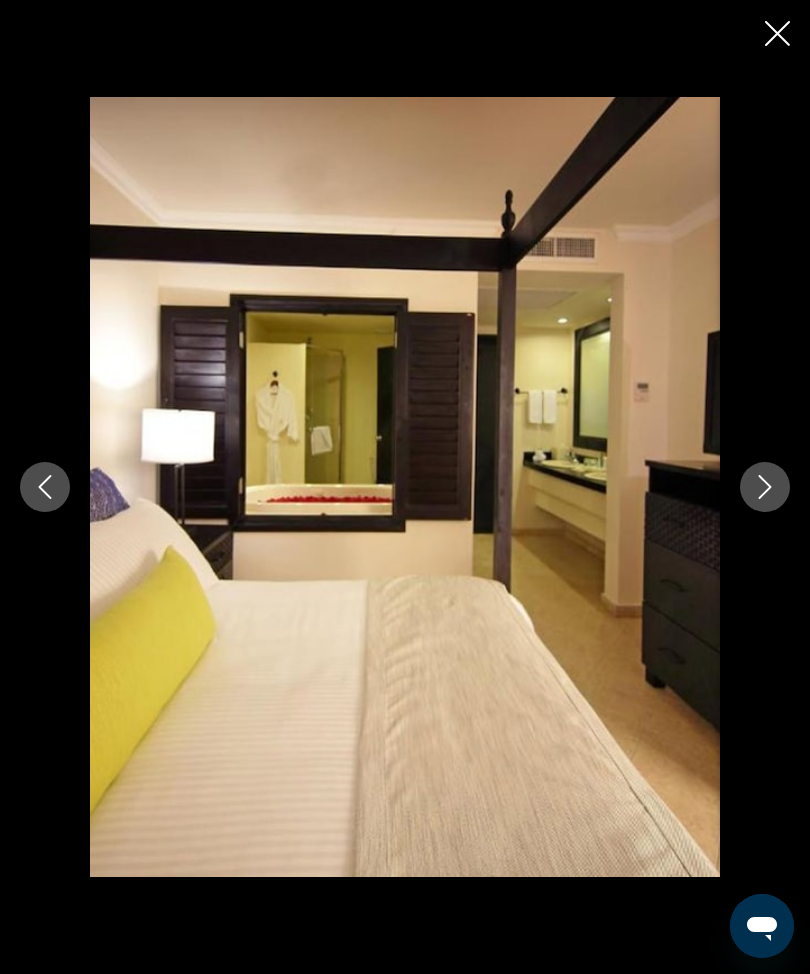 click 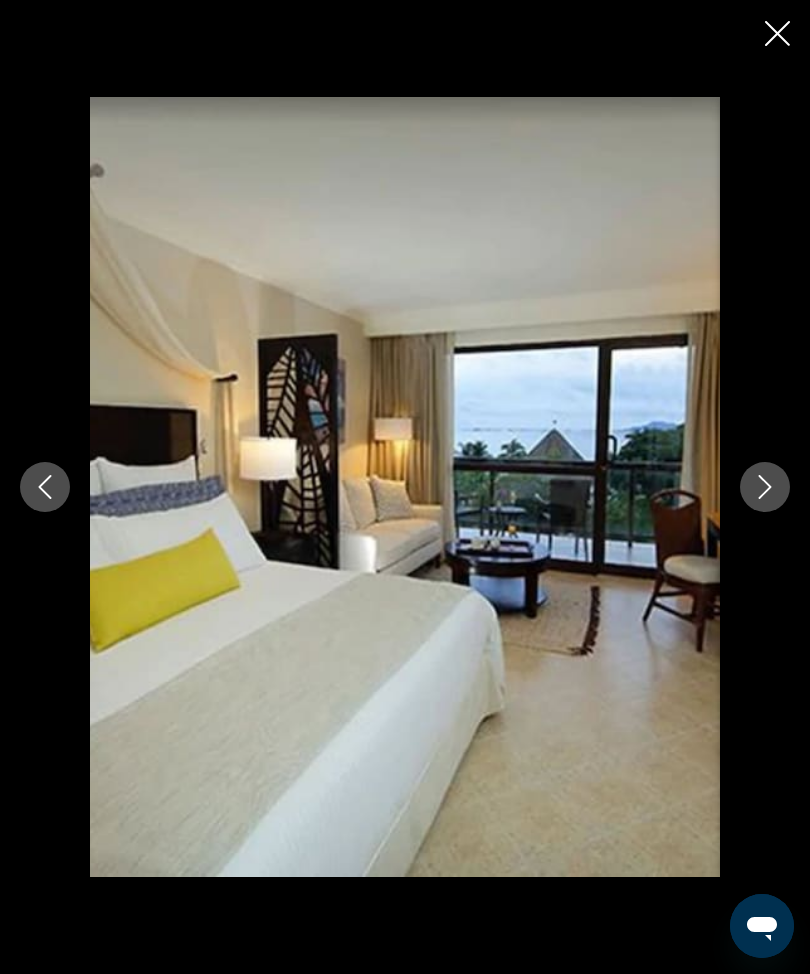 click at bounding box center (765, 487) 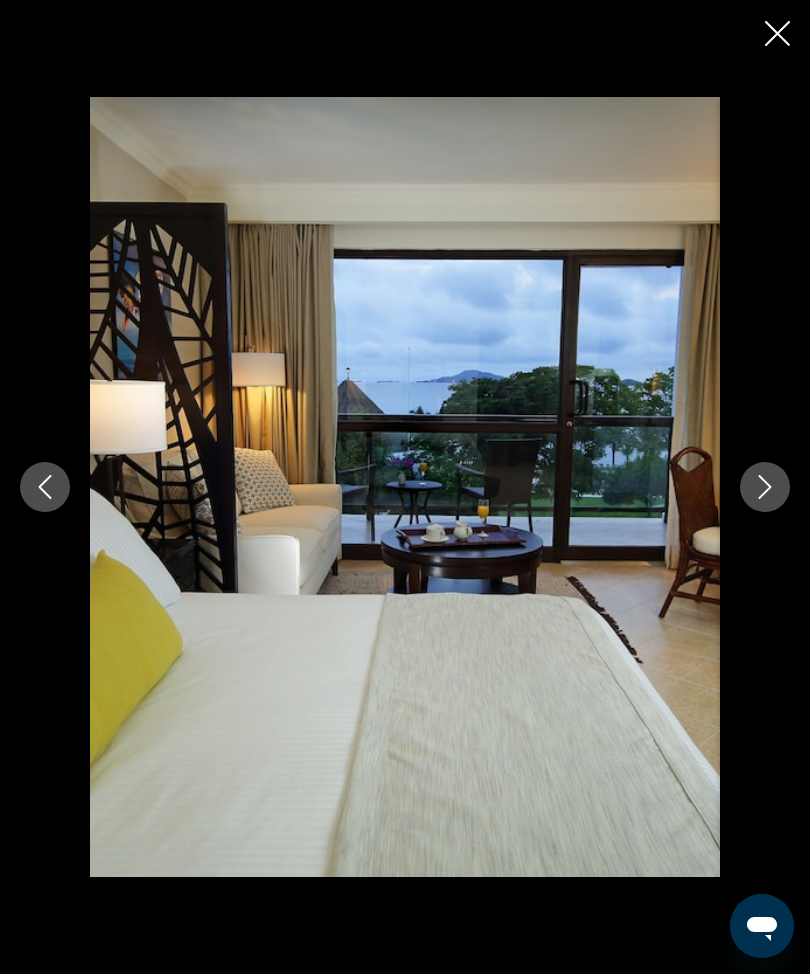 click at bounding box center [765, 487] 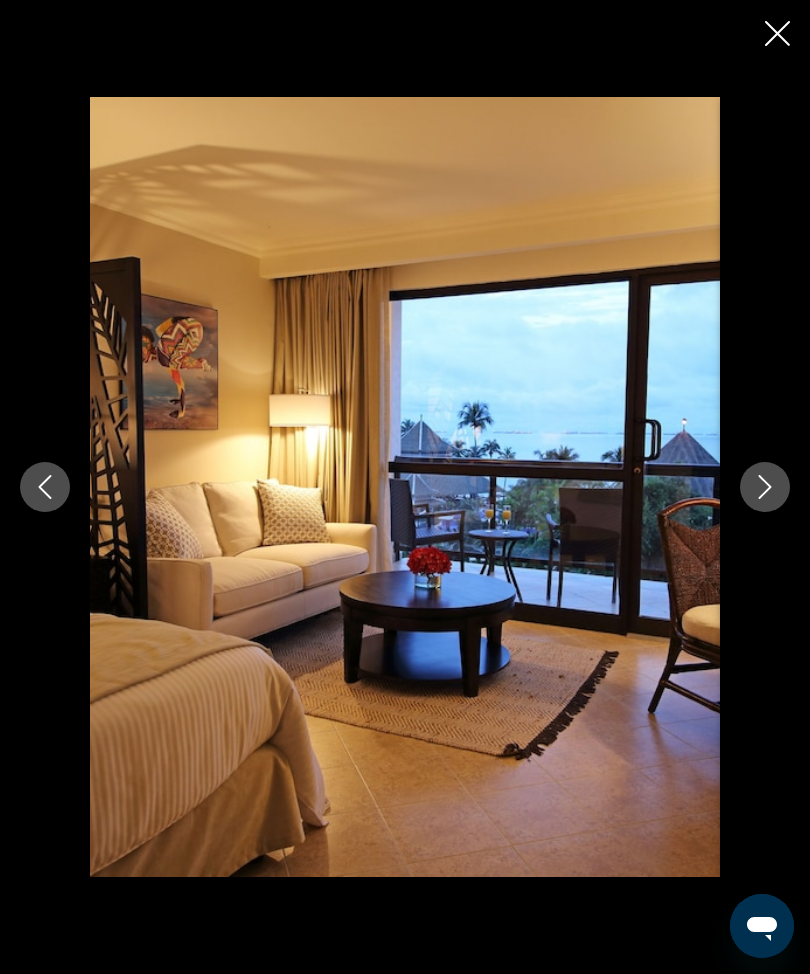 click at bounding box center [765, 487] 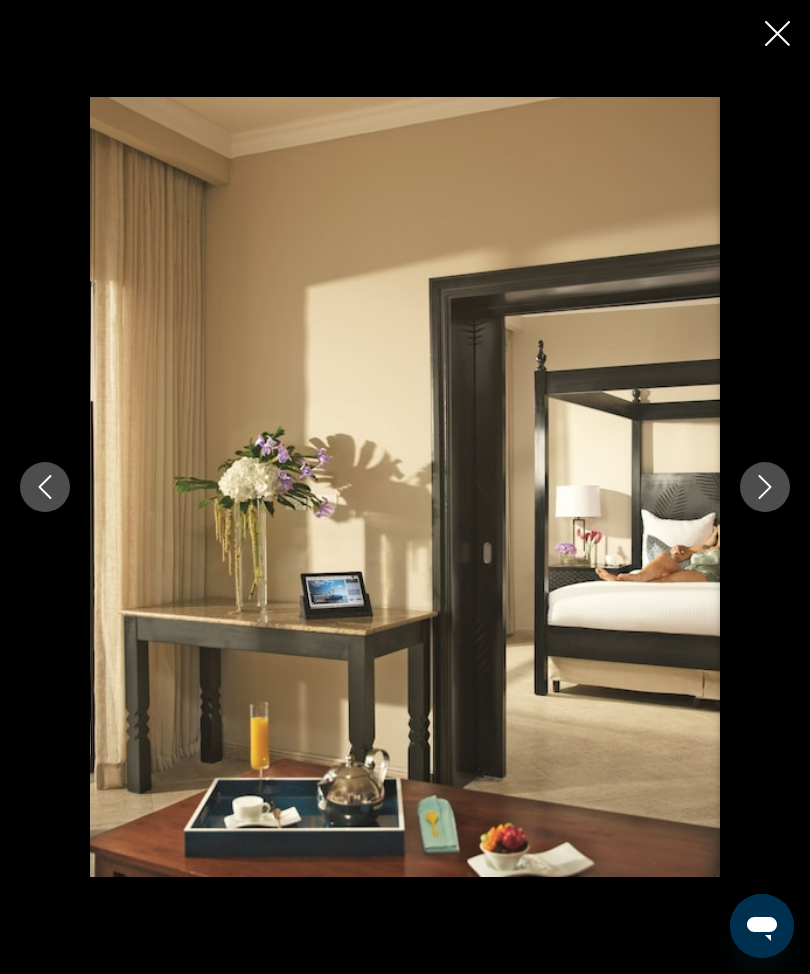 click 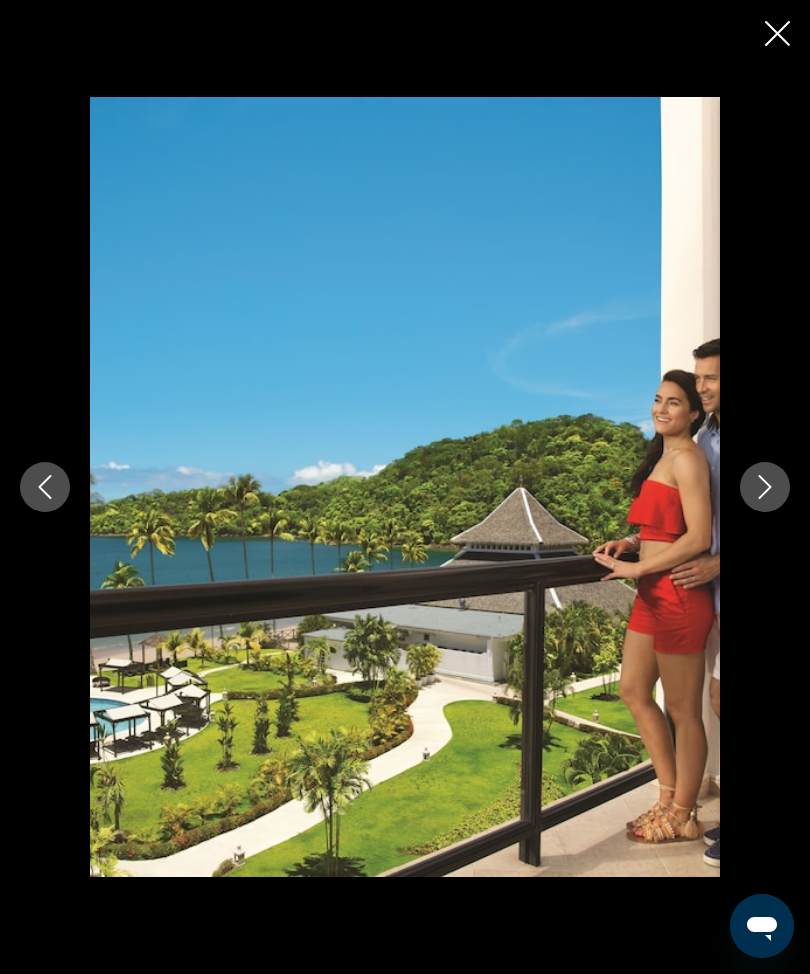 click 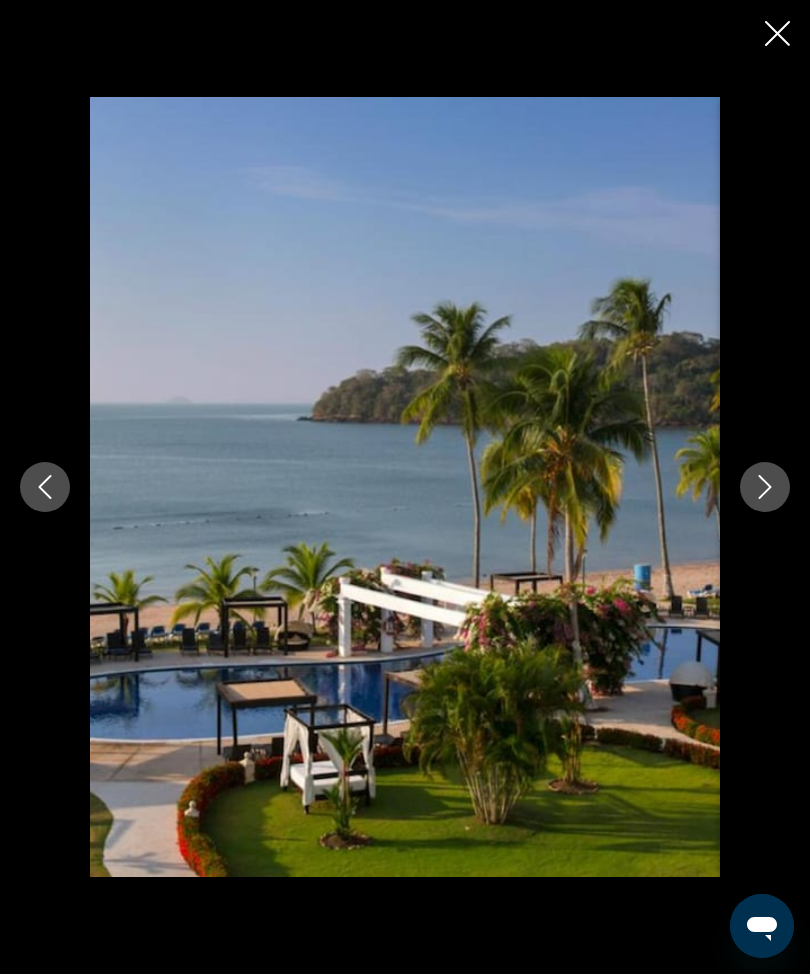 click 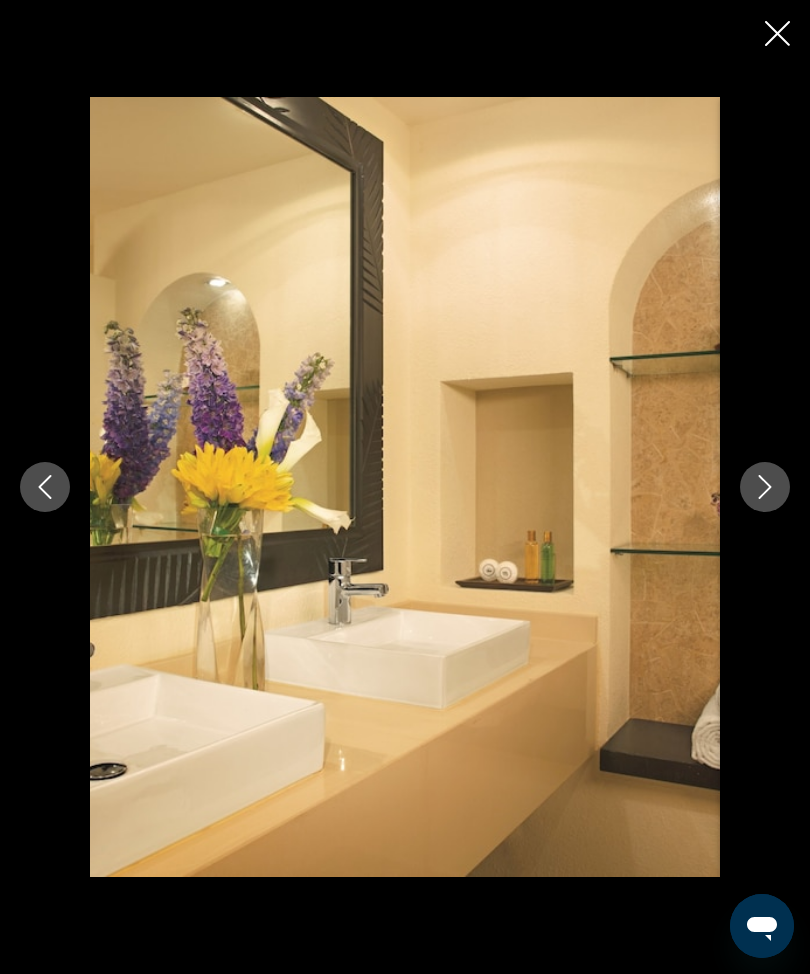 click at bounding box center [765, 487] 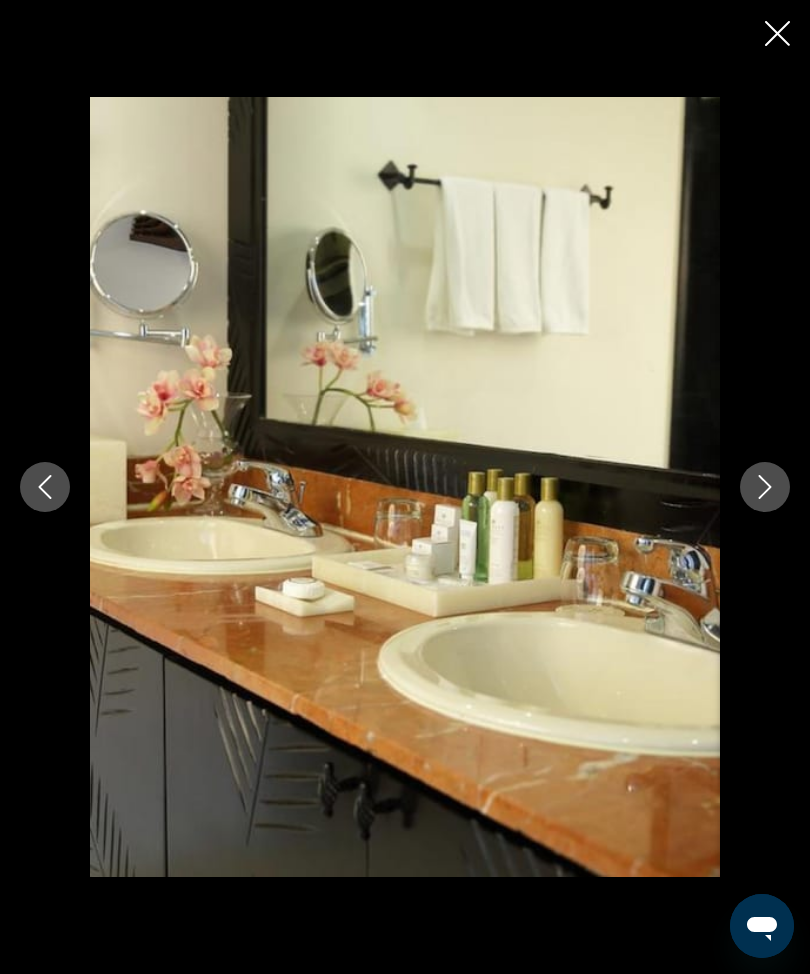 click at bounding box center [765, 487] 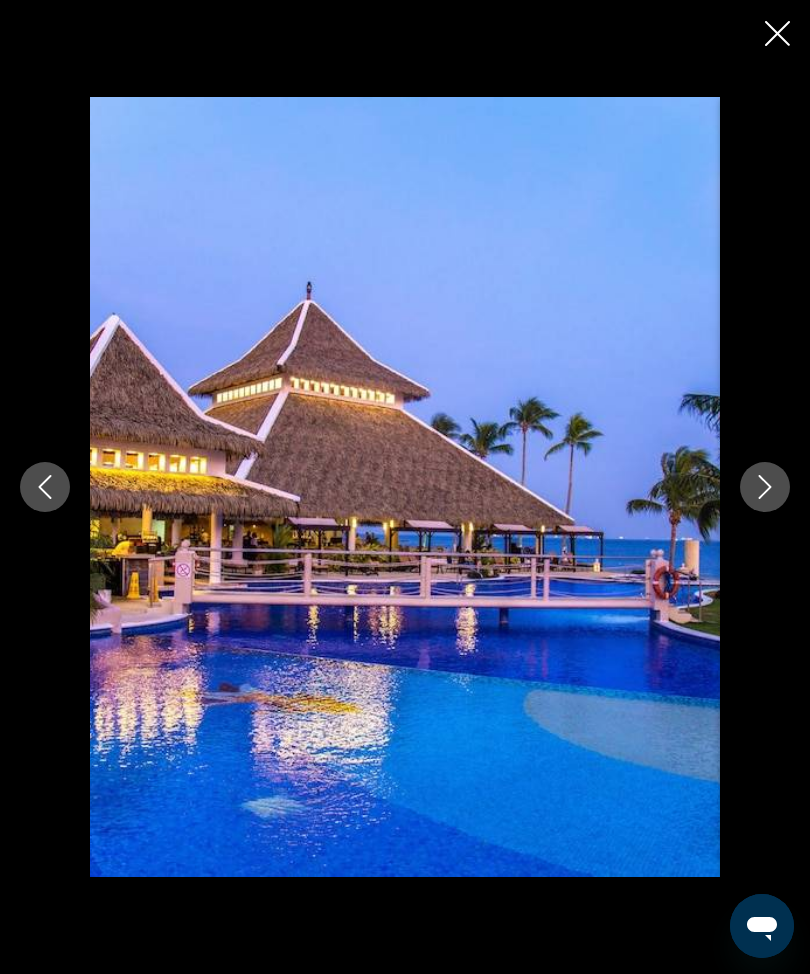 click at bounding box center (765, 487) 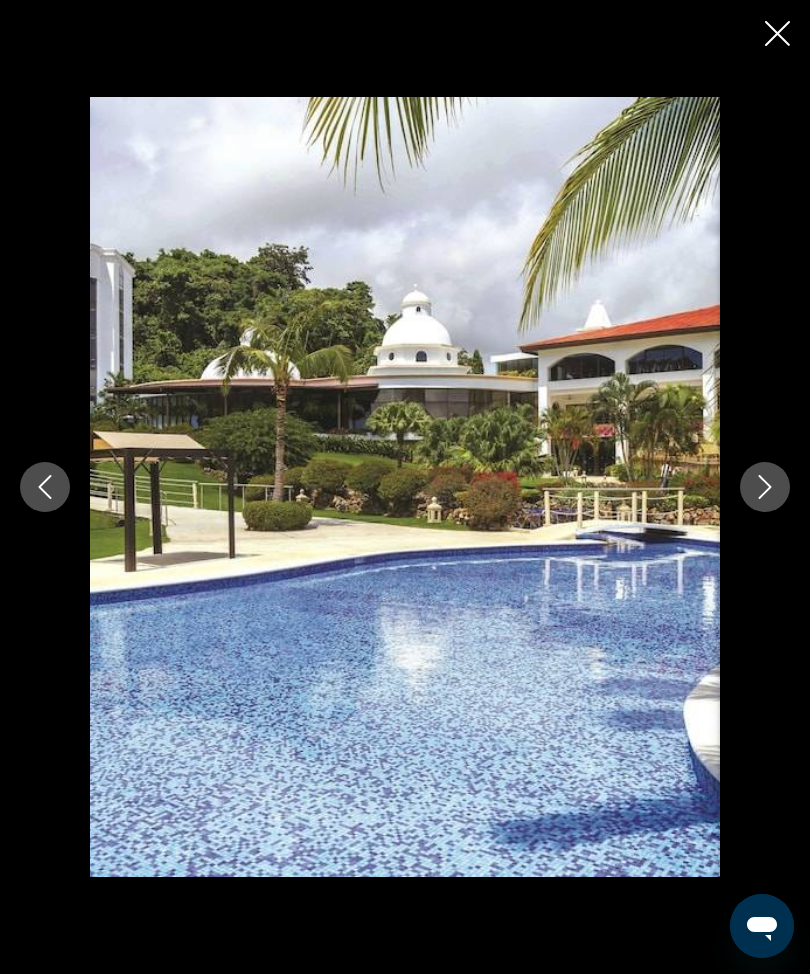 click 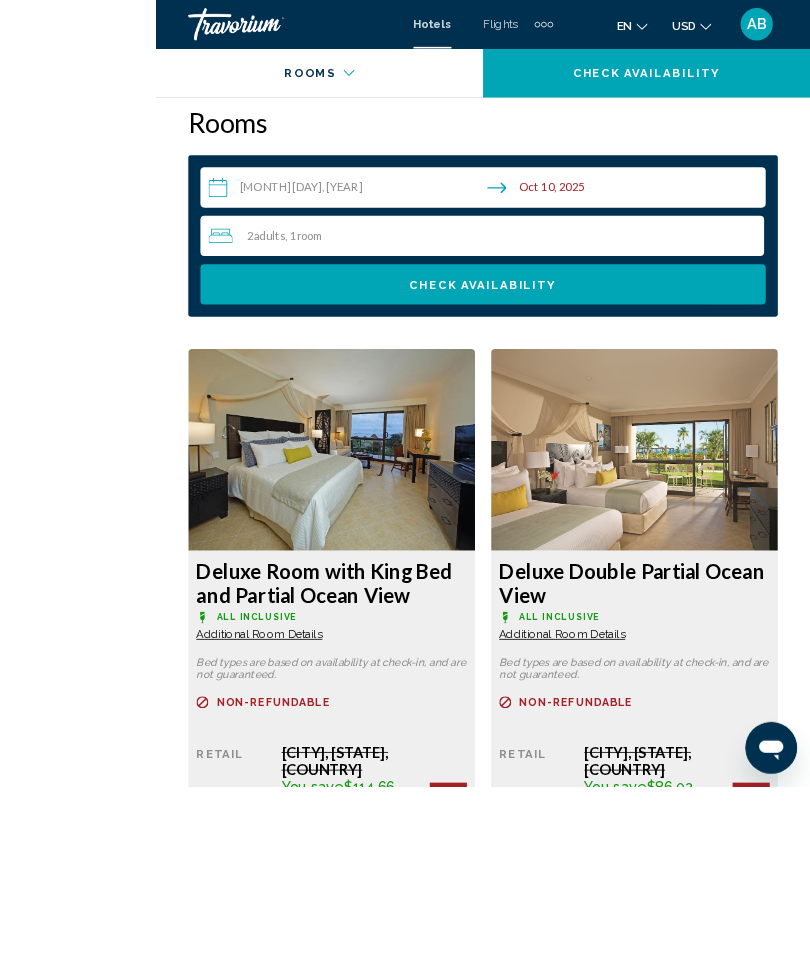 scroll, scrollTop: 3369, scrollLeft: 0, axis: vertical 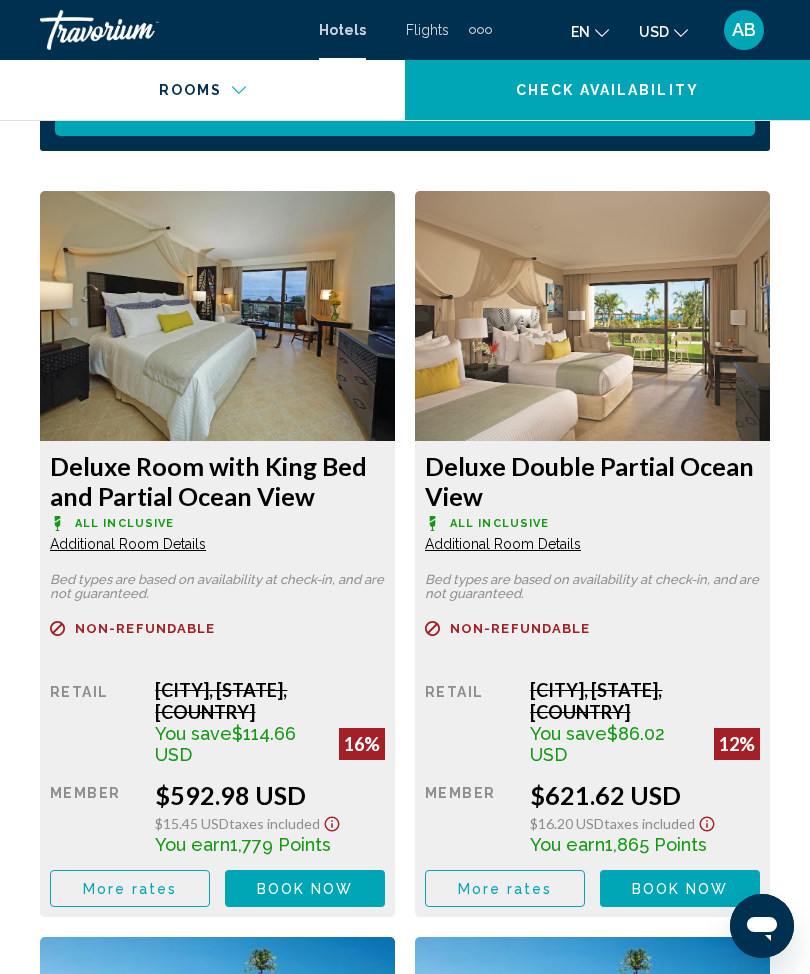 click on "Book now" at bounding box center (305, 889) 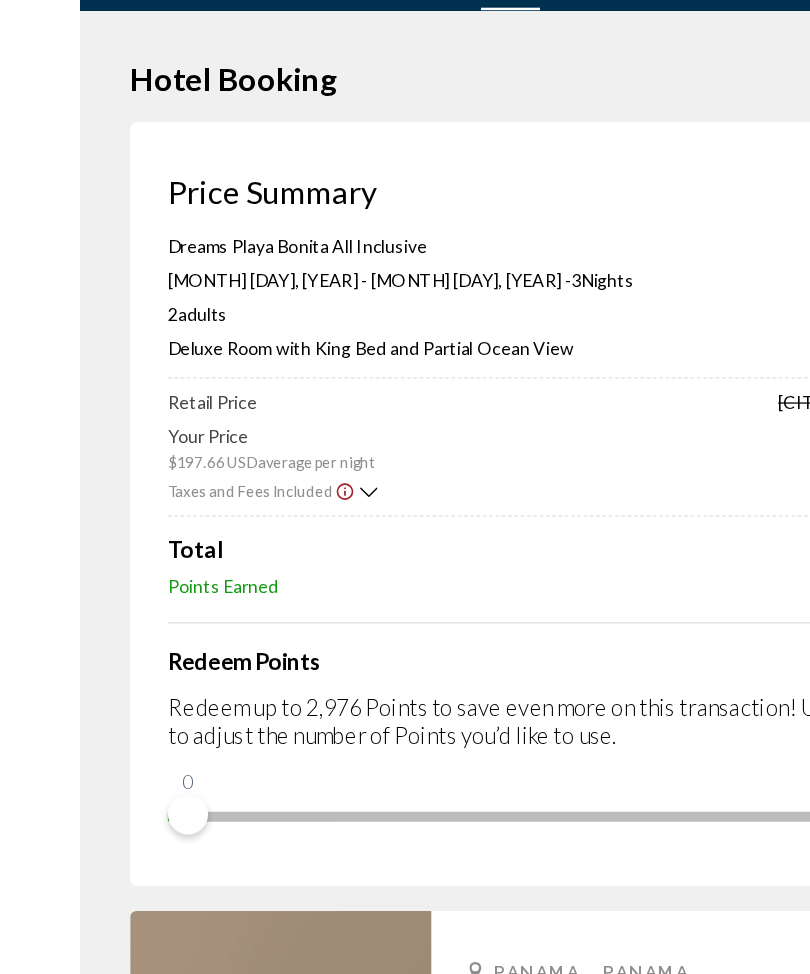 scroll, scrollTop: 0, scrollLeft: 0, axis: both 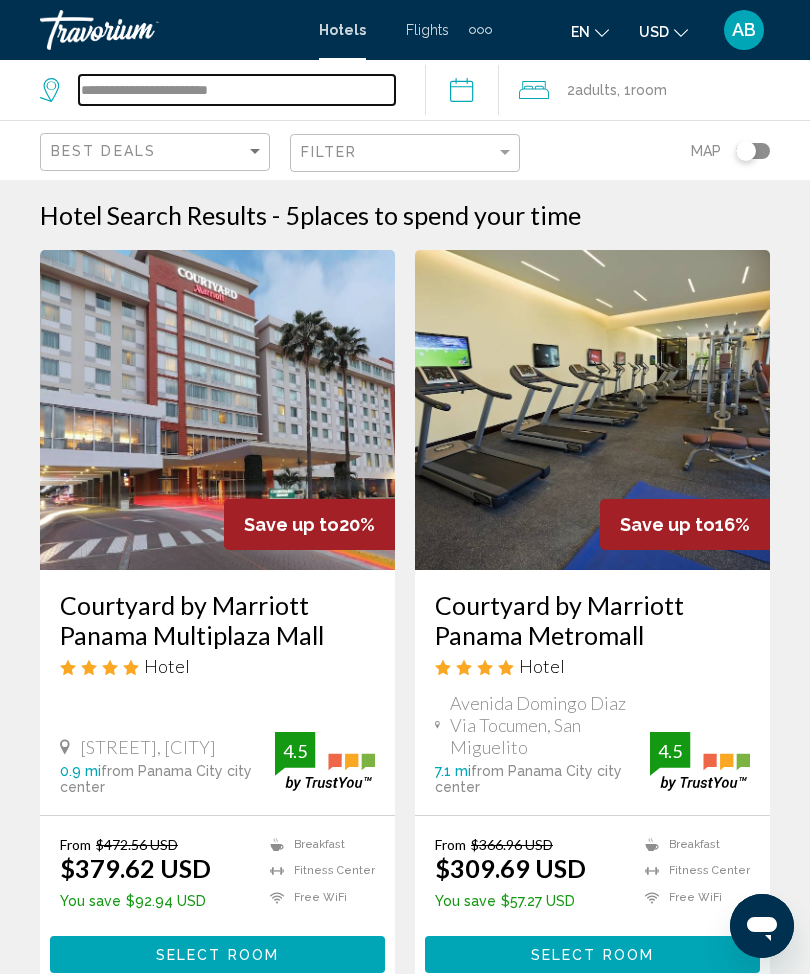 click on "**********" at bounding box center [237, 90] 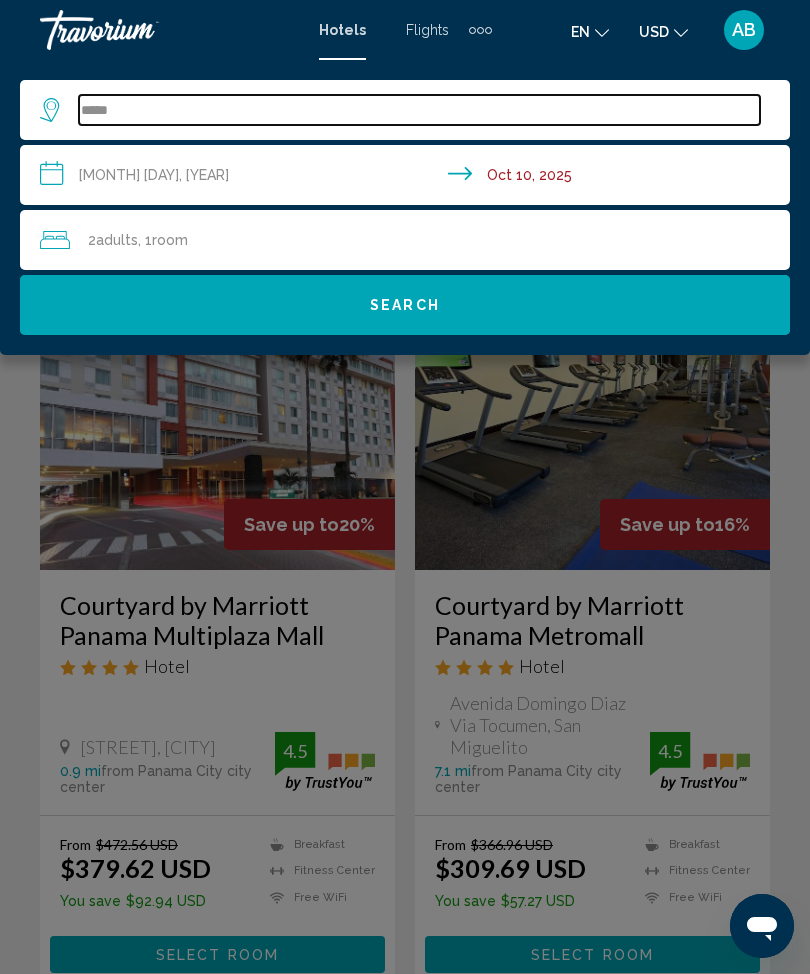 type on "****" 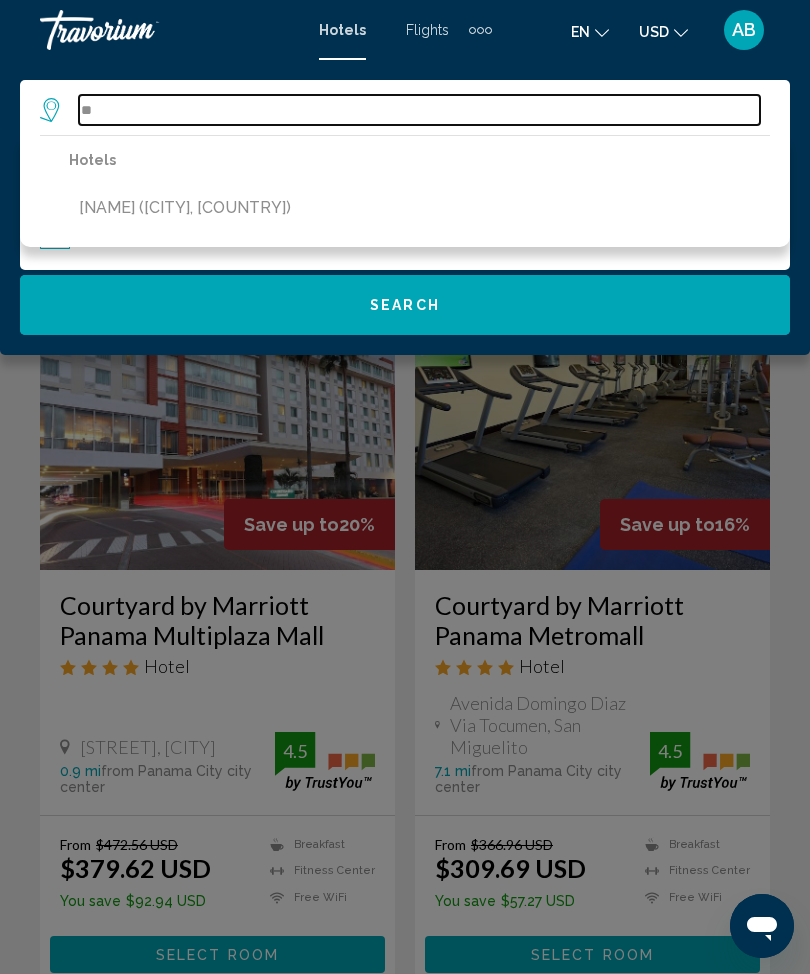 type on "*" 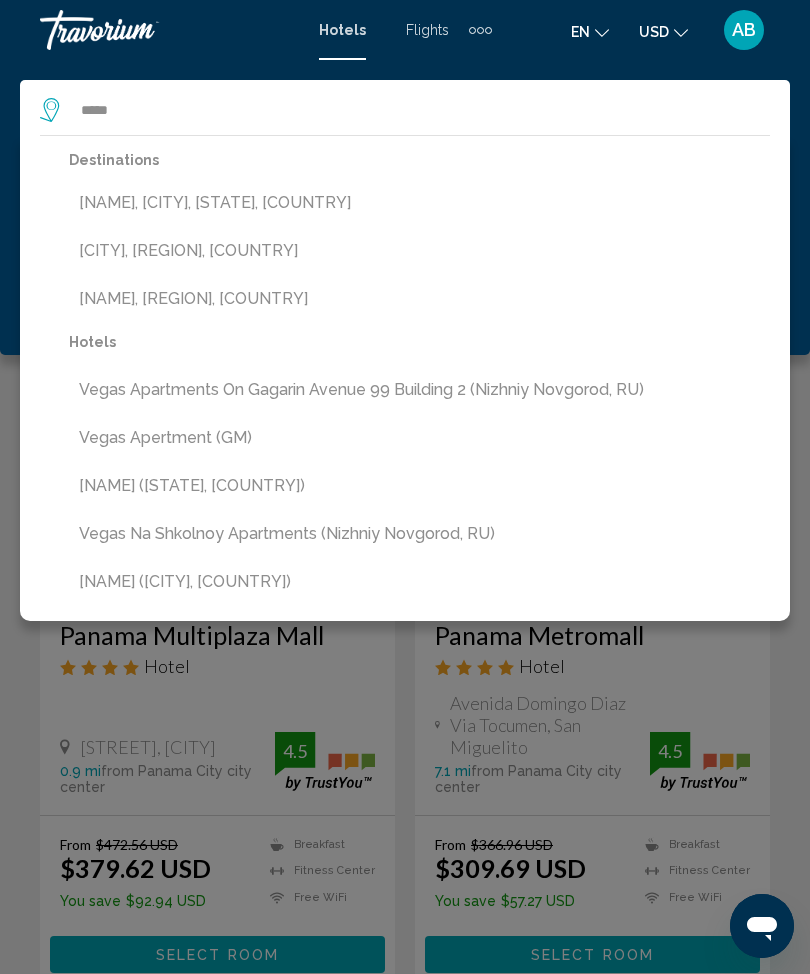 click on "[NAME], [CITY], [STATE], [COUNTRY]" at bounding box center [419, 203] 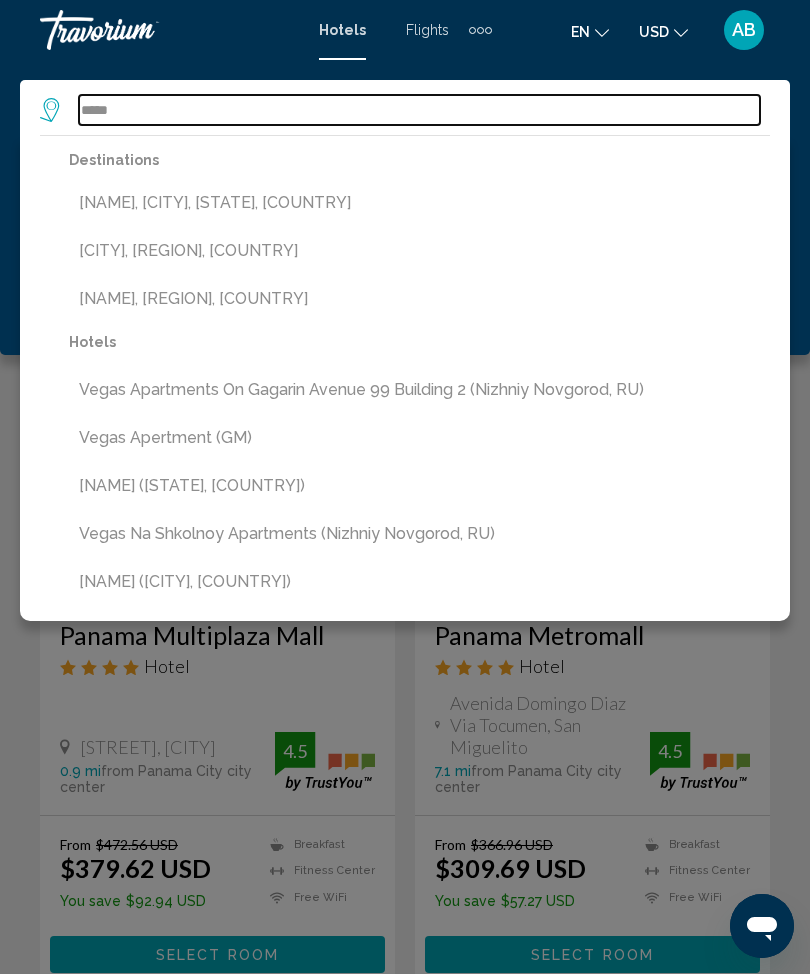 type on "**********" 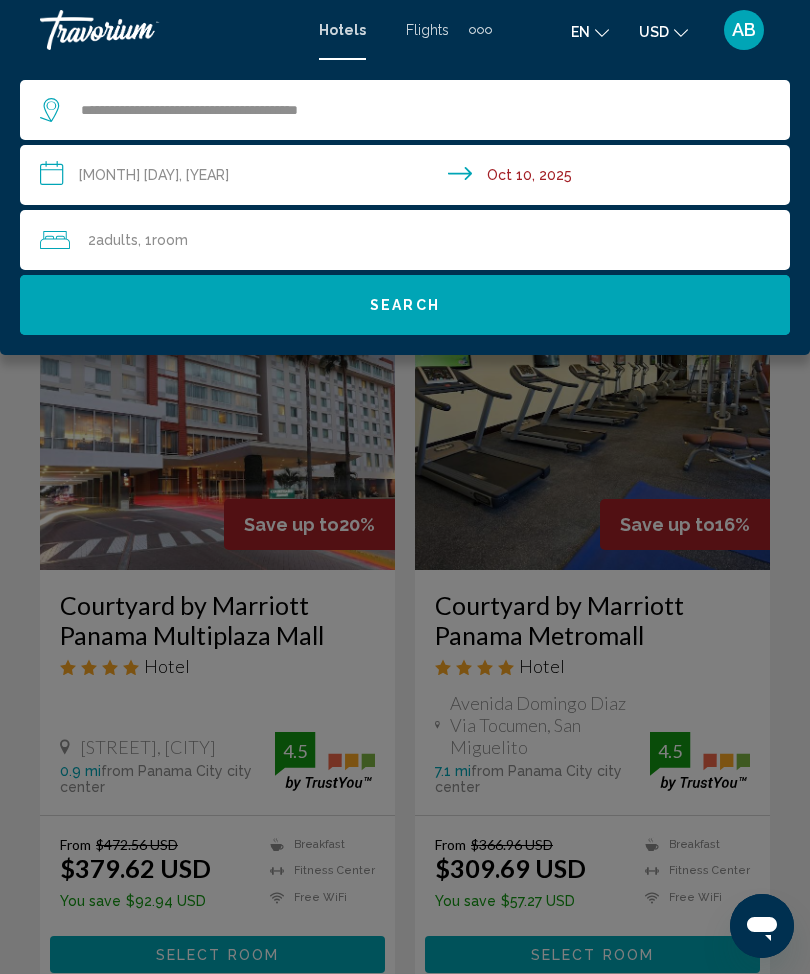 click on "Search" 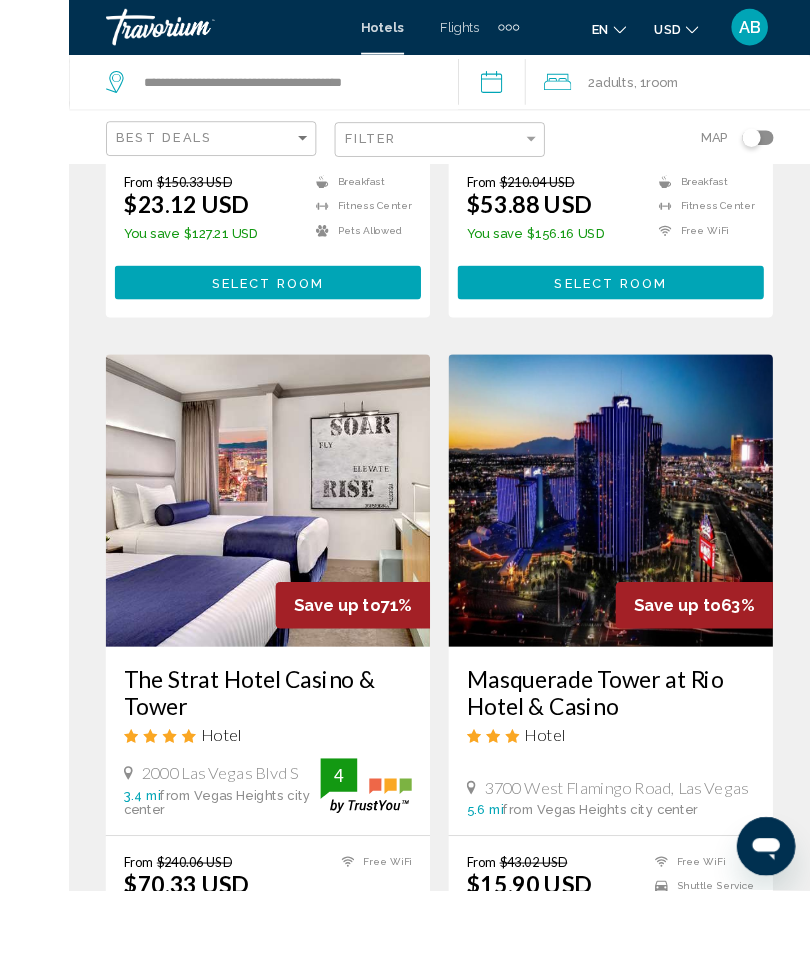 scroll, scrollTop: 822, scrollLeft: 0, axis: vertical 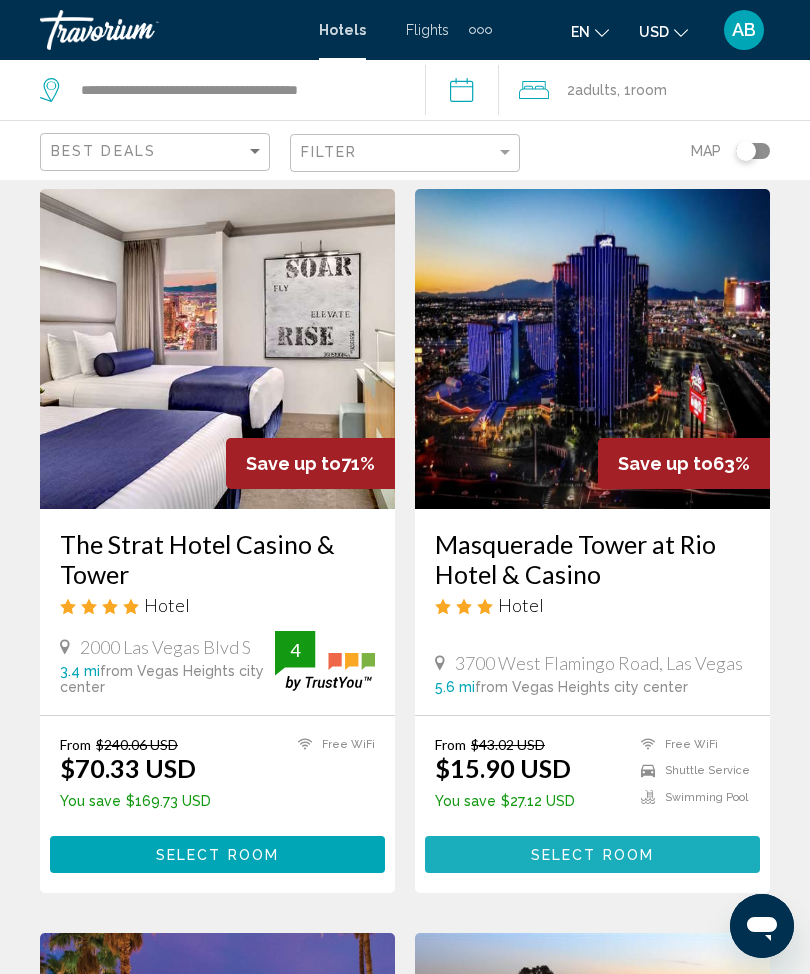 click on "Select Room" at bounding box center [592, 855] 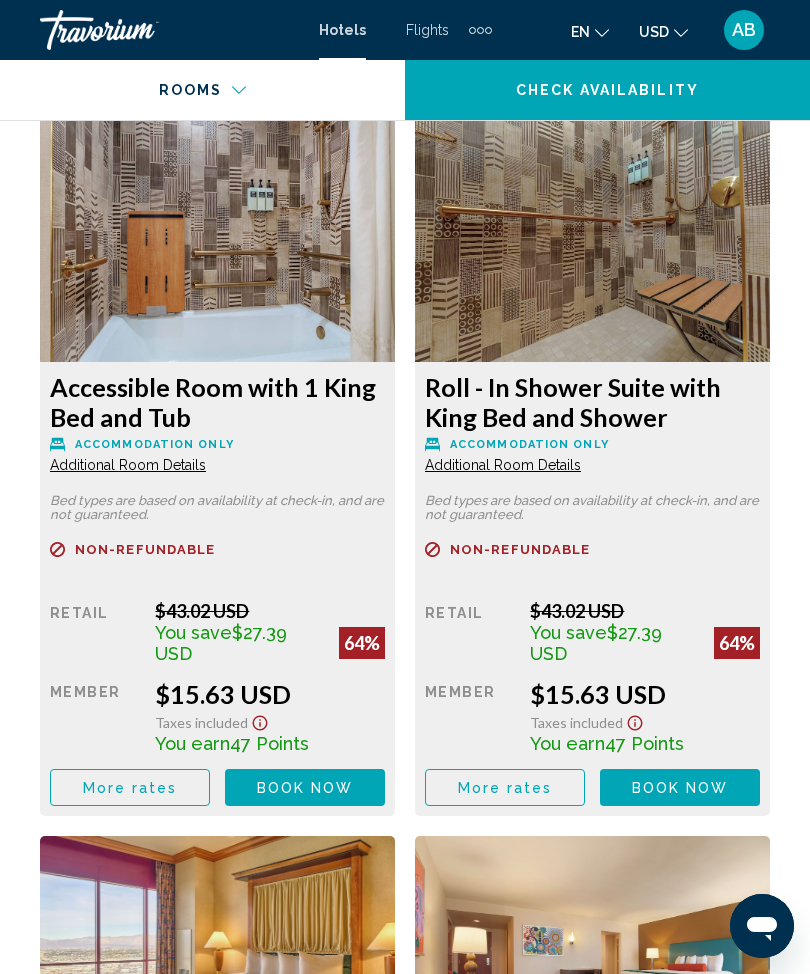 scroll, scrollTop: 3449, scrollLeft: 0, axis: vertical 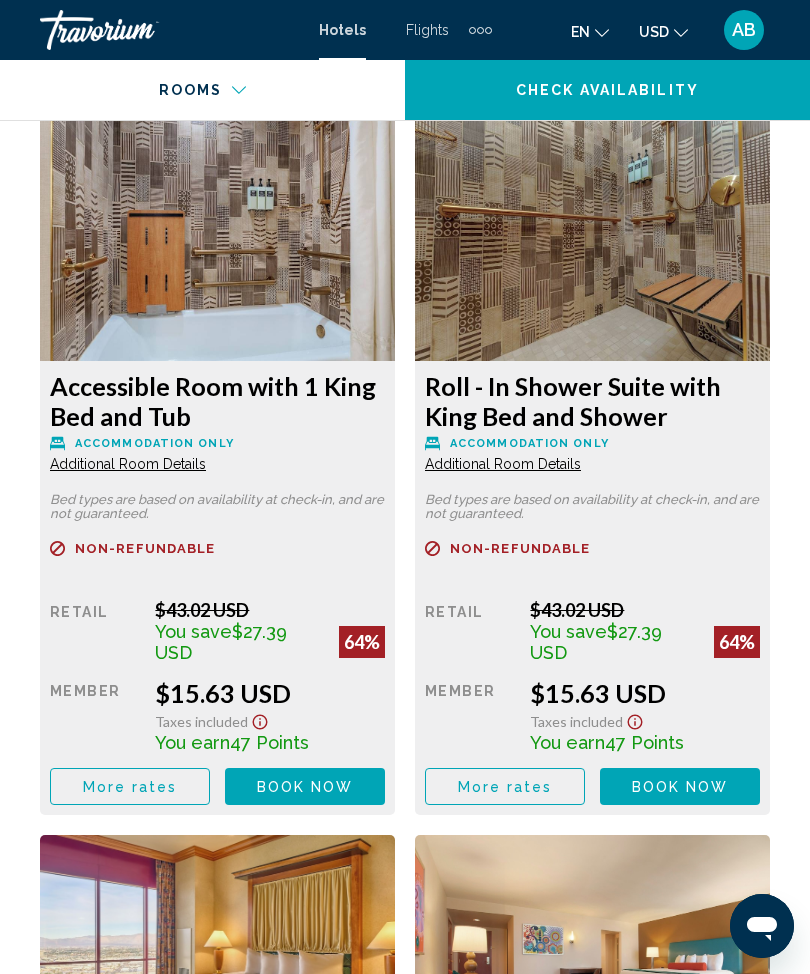 click on "Book now No longer available" at bounding box center (305, 786) 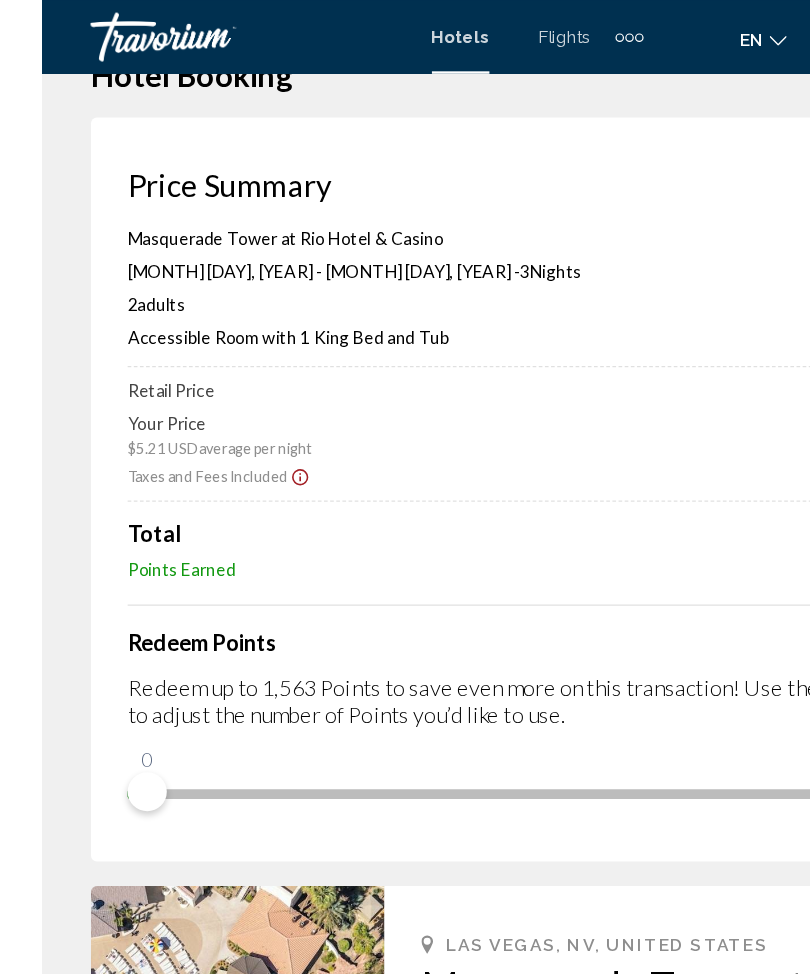scroll, scrollTop: 0, scrollLeft: 0, axis: both 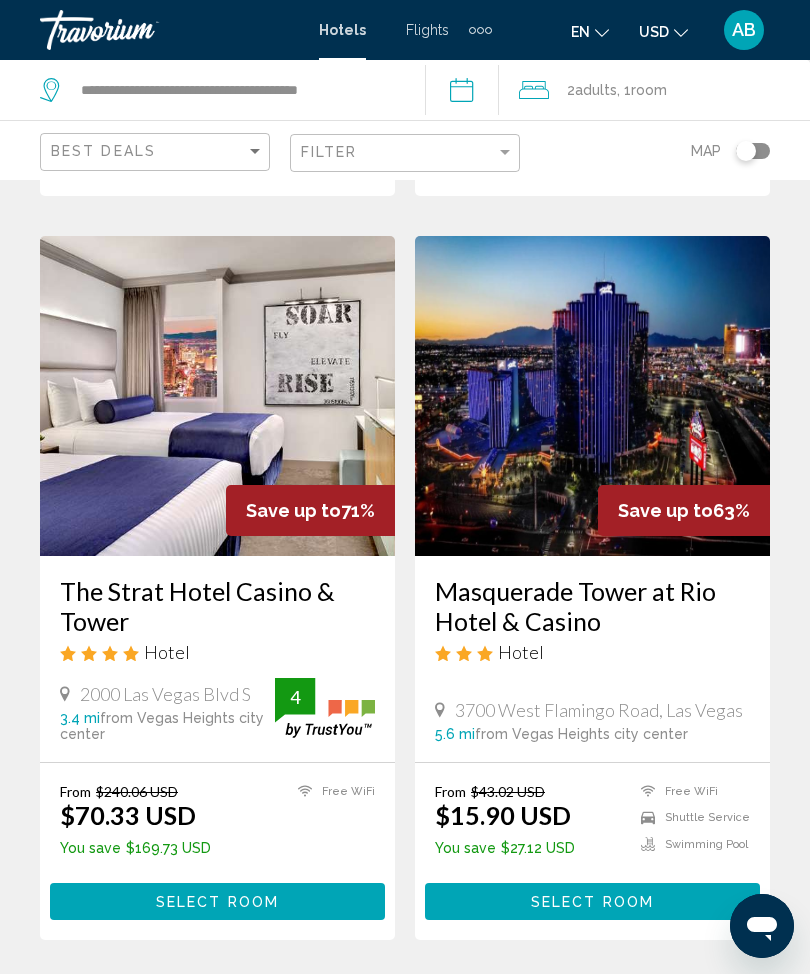 click on "Select Room" at bounding box center [217, 902] 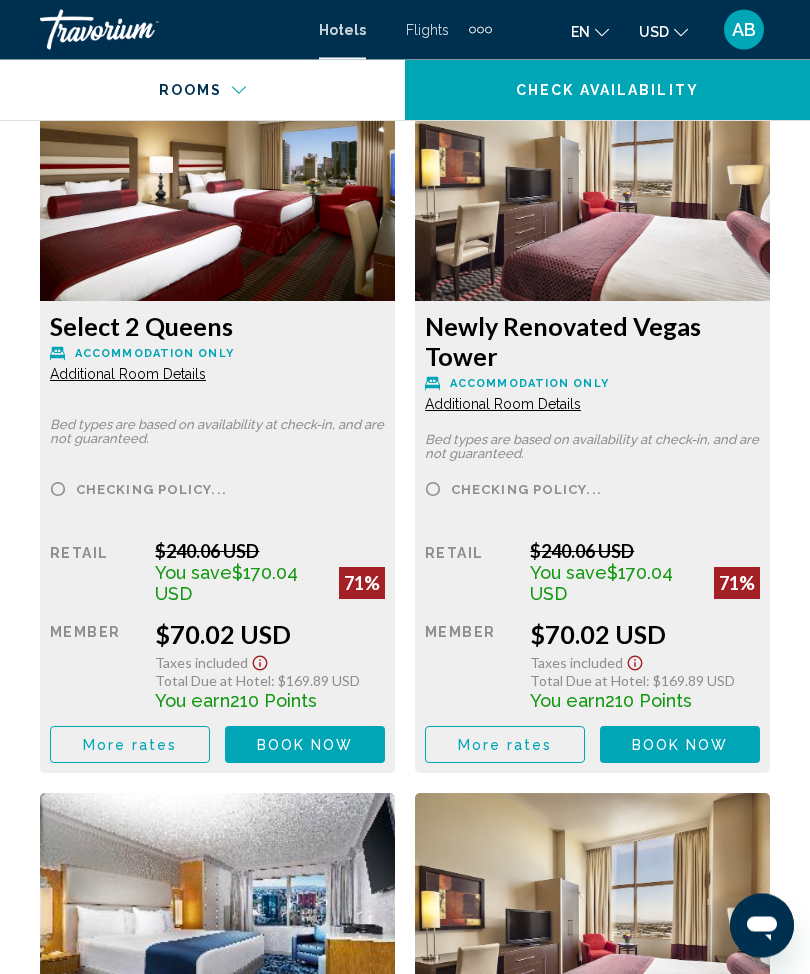 scroll, scrollTop: 3519, scrollLeft: 0, axis: vertical 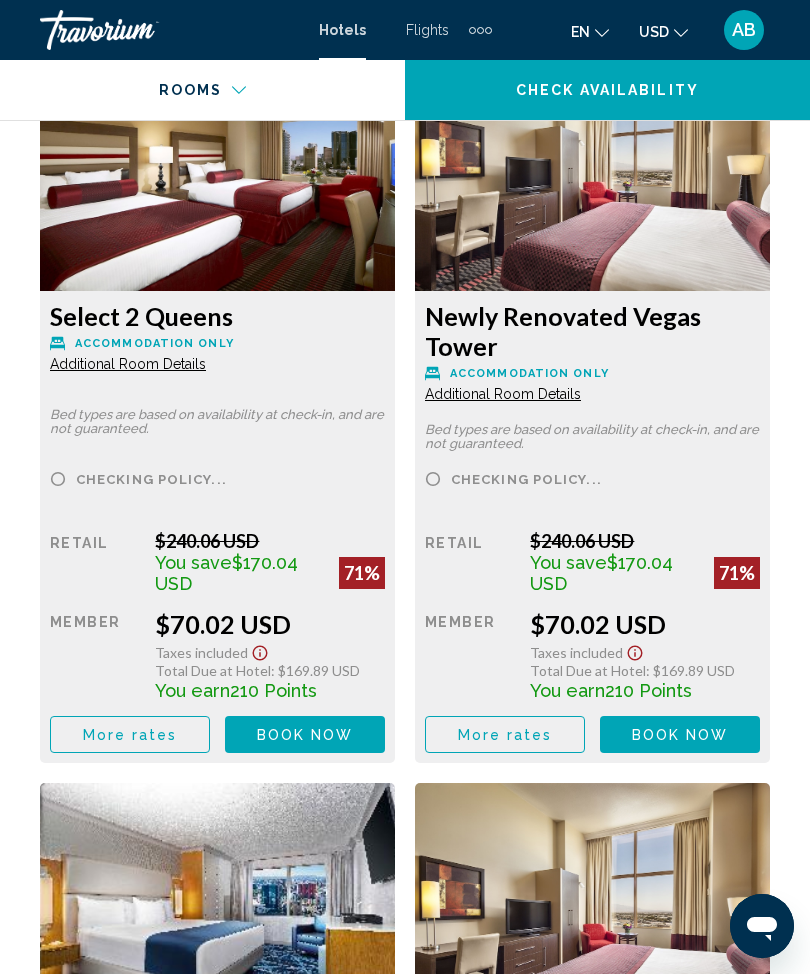 click on "Book now No longer available" at bounding box center (305, 734) 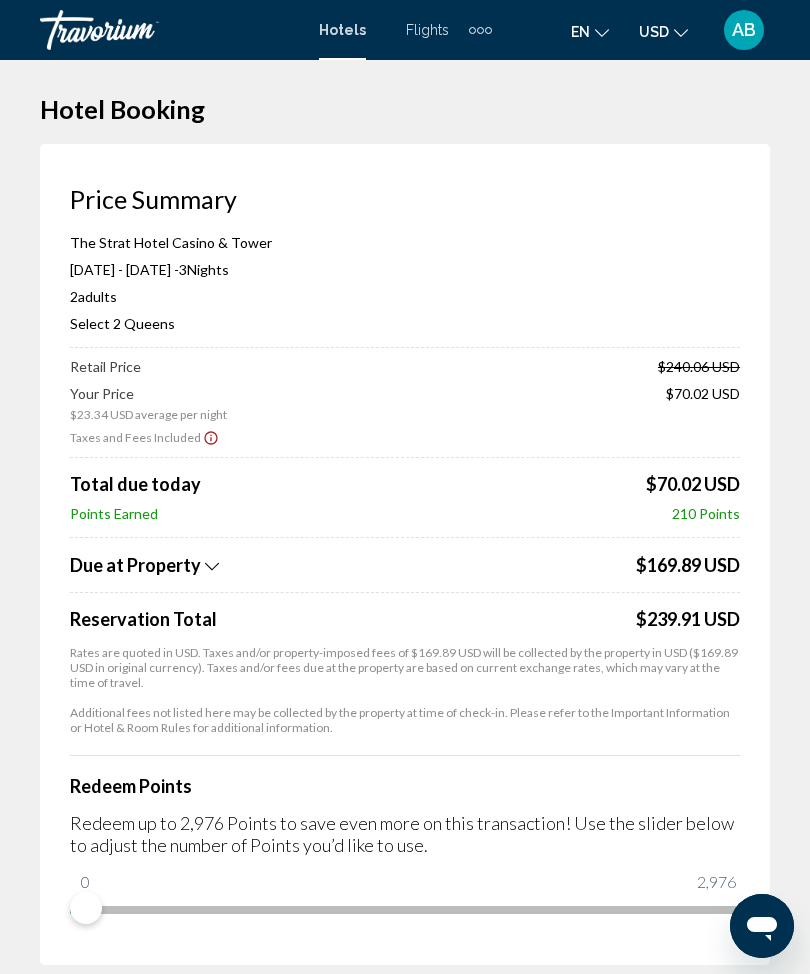 scroll, scrollTop: 0, scrollLeft: 0, axis: both 